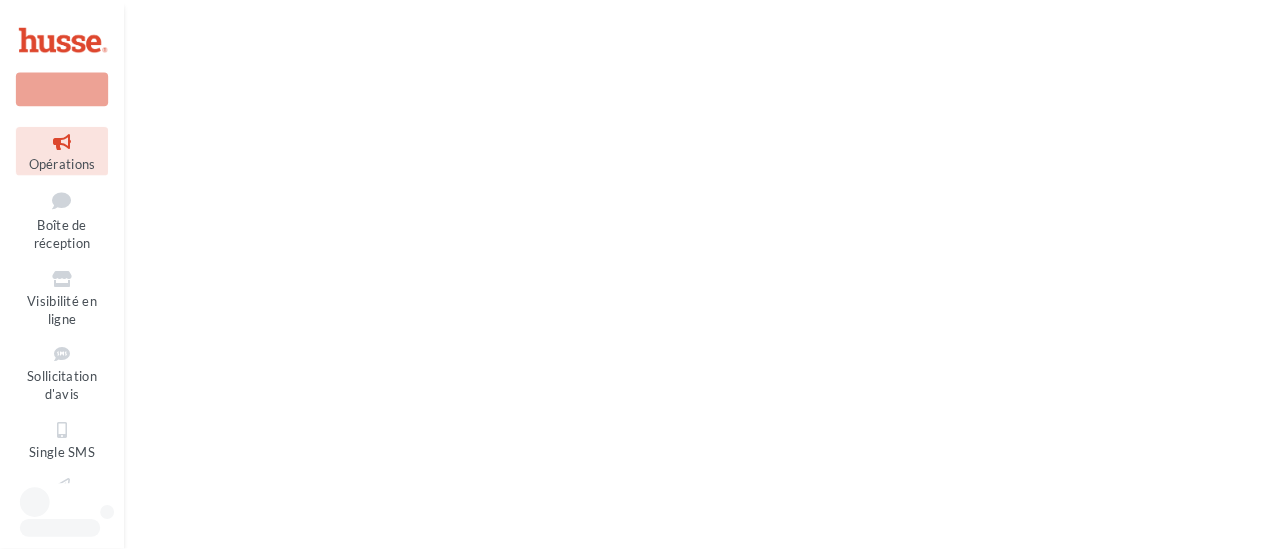 scroll, scrollTop: 0, scrollLeft: 0, axis: both 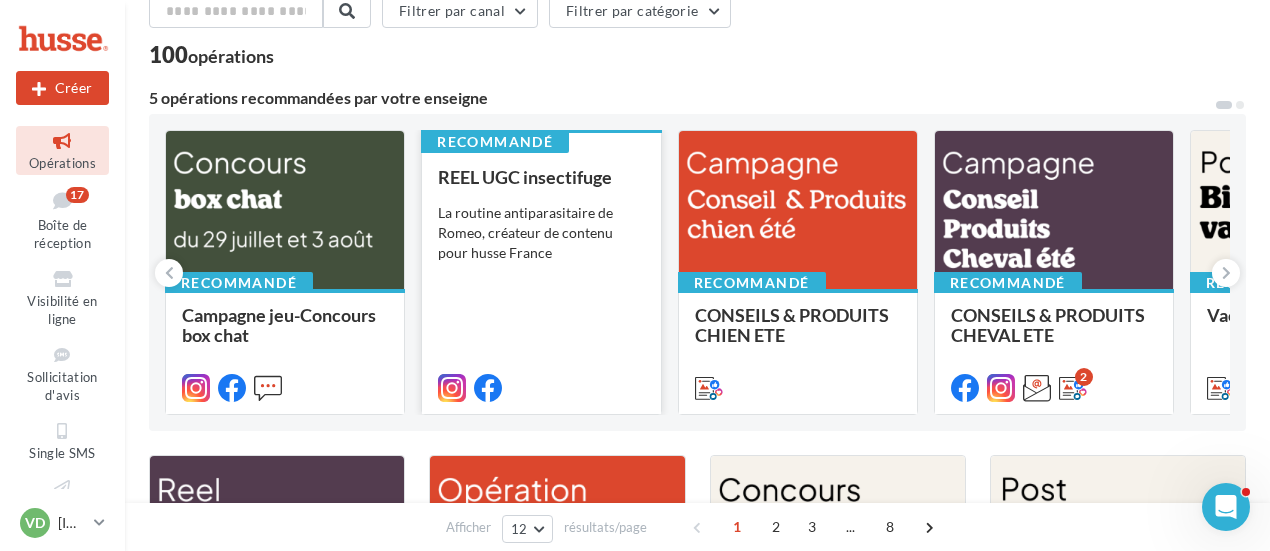 click on "REEL UGC insectifuge        La routine antiparasitaire de Romeo, créateur de contenu pour husse France" at bounding box center [541, 281] 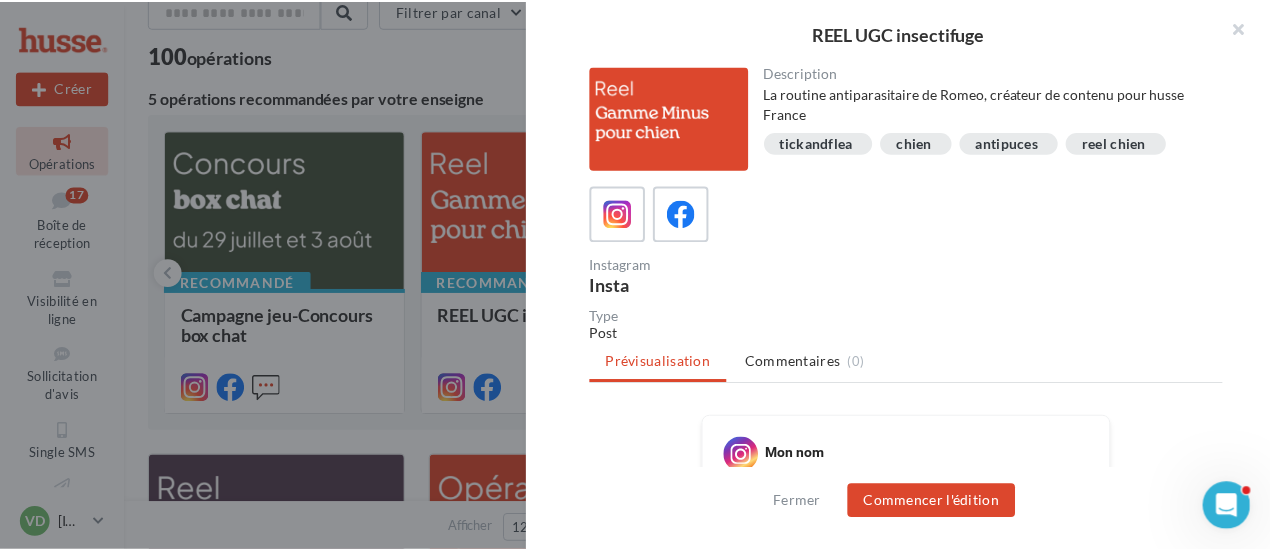 scroll, scrollTop: 300, scrollLeft: 0, axis: vertical 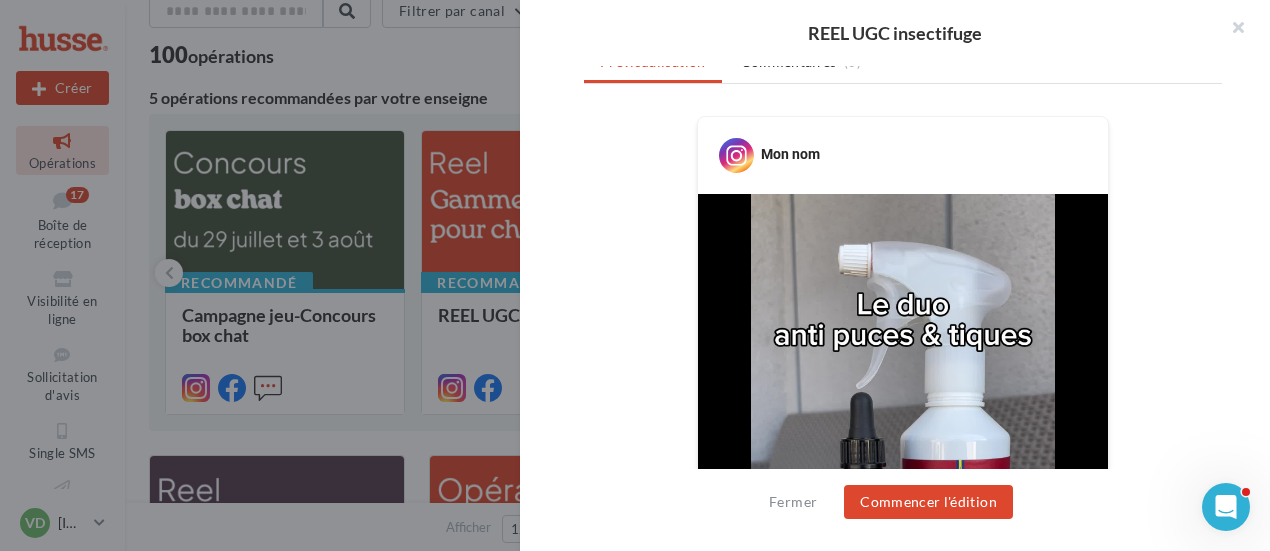 click on "REEL UGC insectifuge
Description
La routine antiparasitaire de [NAME], créateur de contenu pour husse France
tickandflea
chien
antipuces
reel chien
Instagram
Insta
Type
Post
Prévisualisation
Commentaires
(0)" at bounding box center [697, 1472] 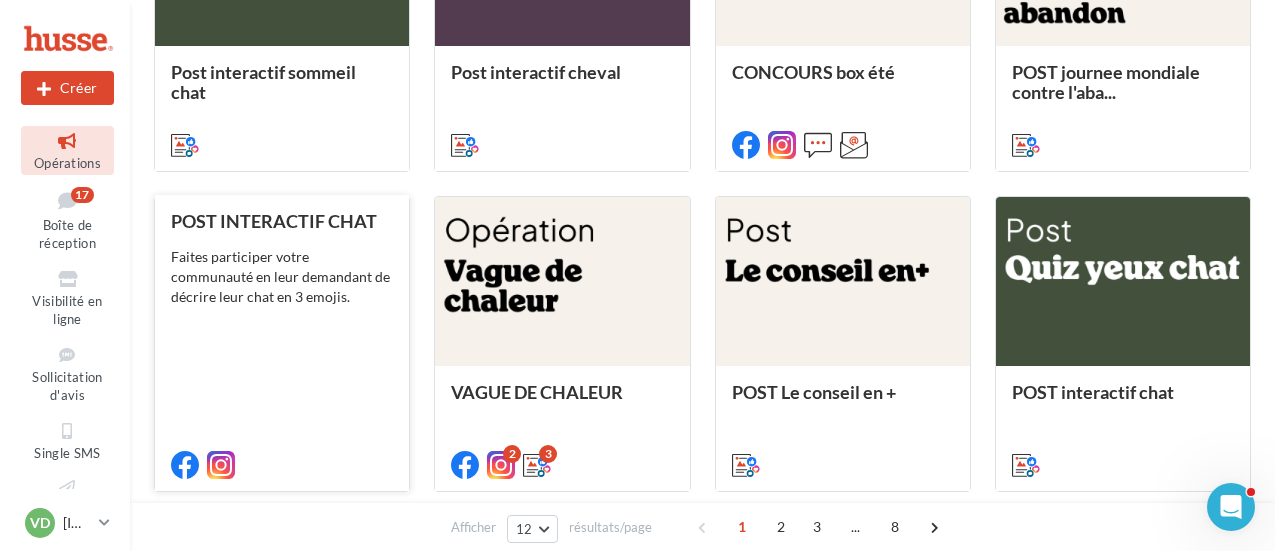 scroll, scrollTop: 1106, scrollLeft: 0, axis: vertical 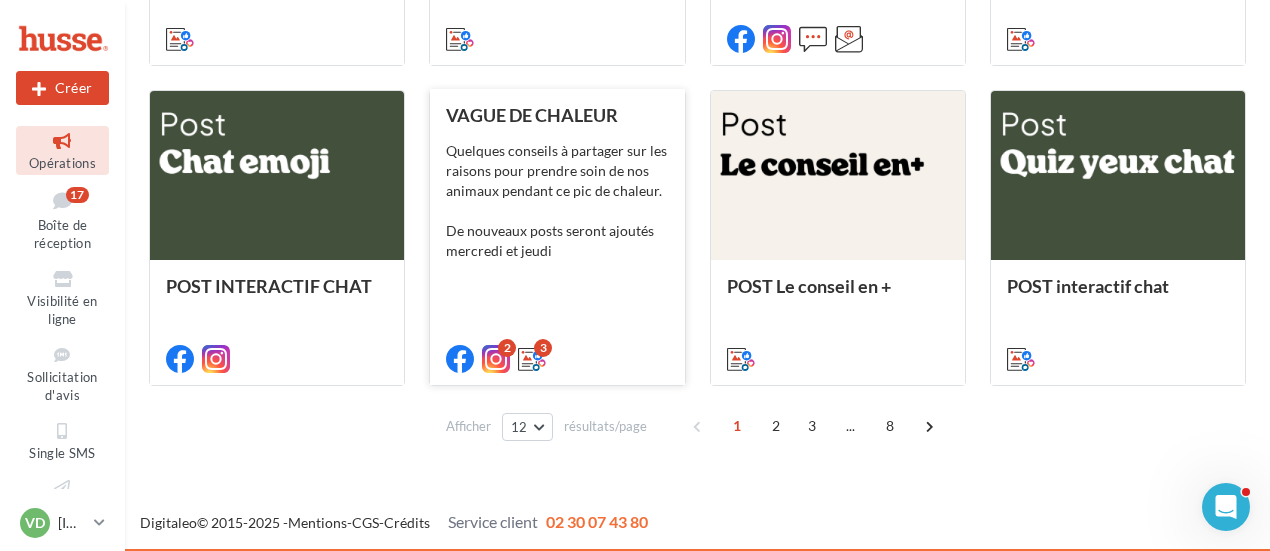 click on "Quelques conseils à partager sur les raisons pour prendre soin de nos animaux pendant ce pic de chaleur.
De nouveaux posts seront ajoutés mercredi et jeudi" at bounding box center (557, 201) 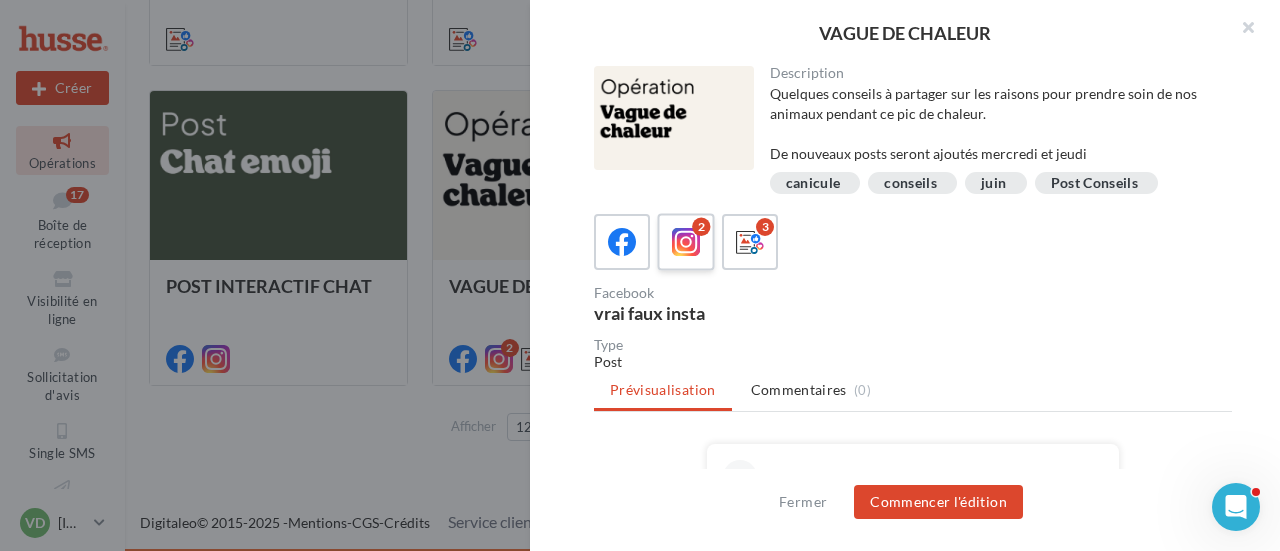 click at bounding box center [686, 242] 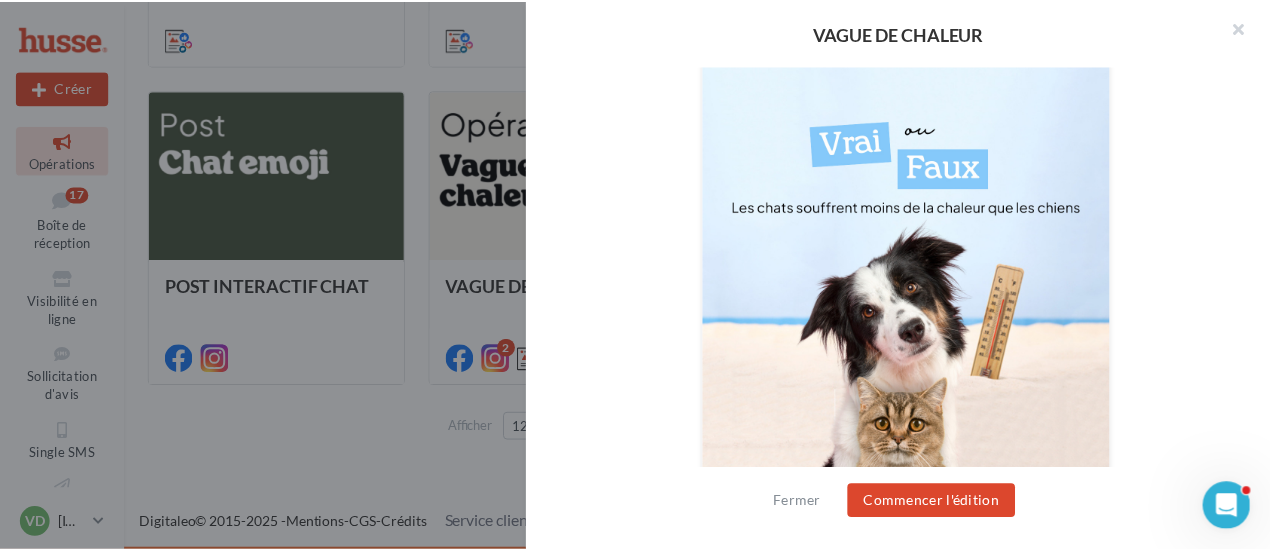 scroll, scrollTop: 900, scrollLeft: 0, axis: vertical 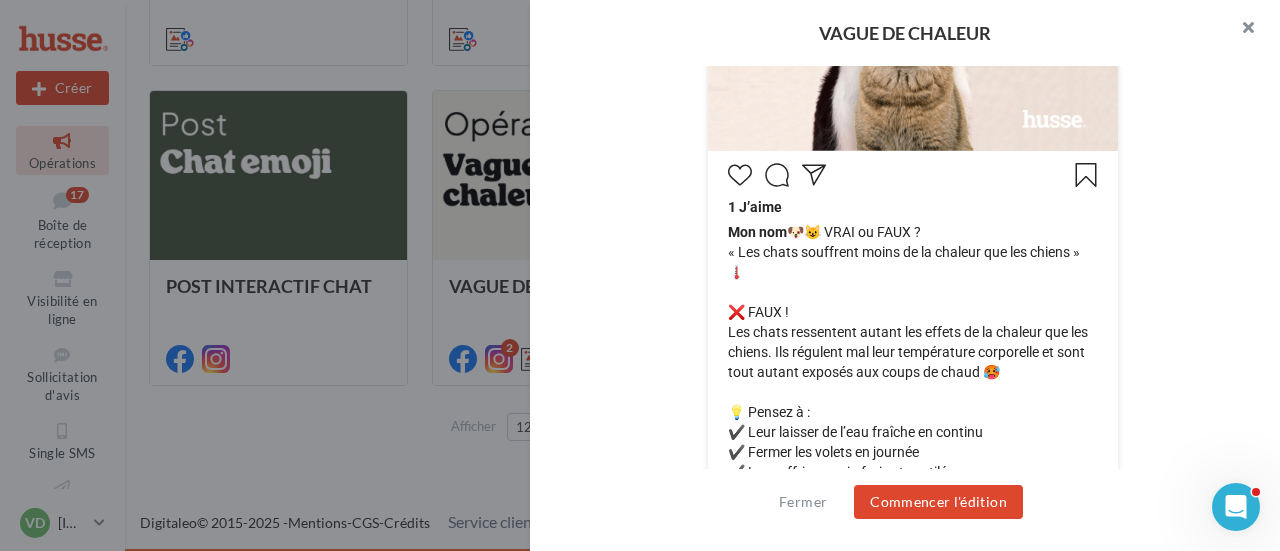 click at bounding box center (1240, 30) 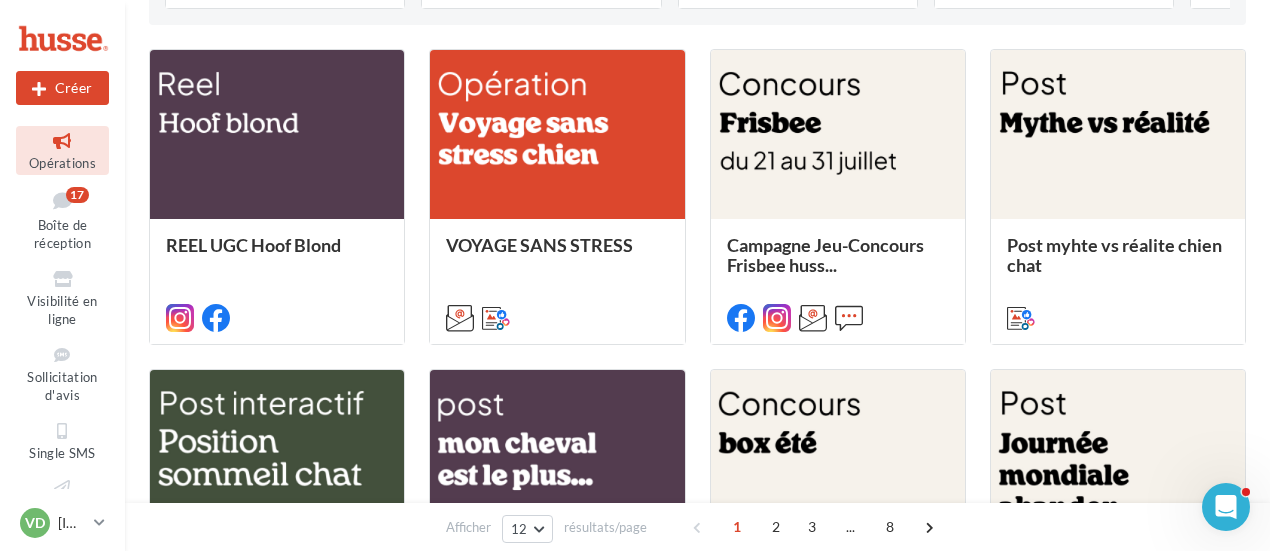 scroll, scrollTop: 306, scrollLeft: 0, axis: vertical 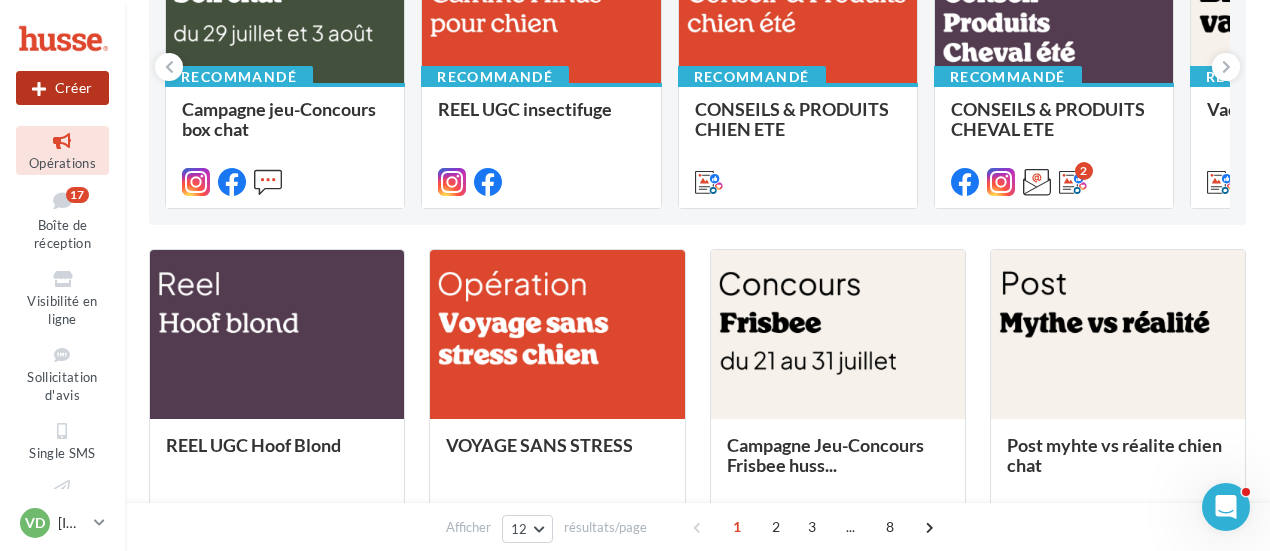 click on "Créer" at bounding box center [62, 88] 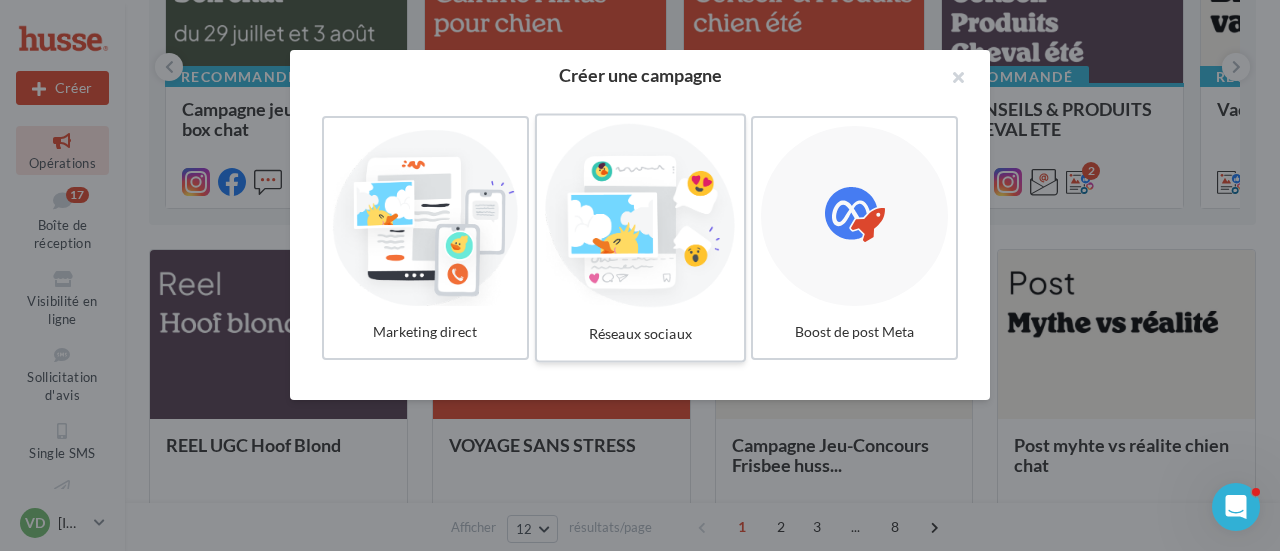 click on "Réseaux sociaux" at bounding box center [640, 334] 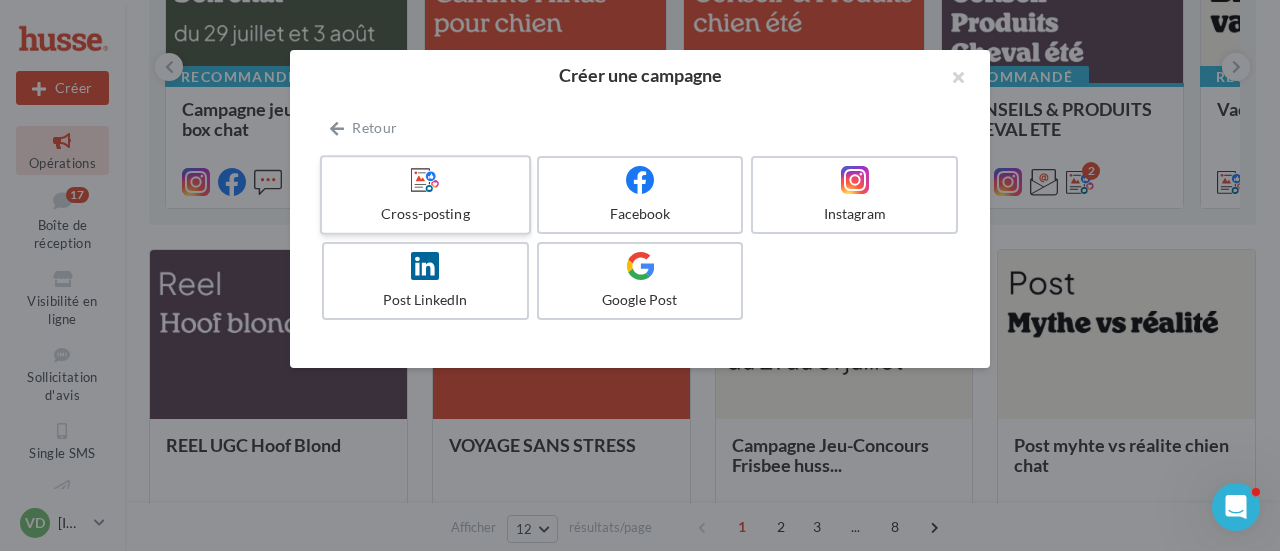 drag, startPoint x: 648, startPoint y: 293, endPoint x: 462, endPoint y: 229, distance: 196.70282 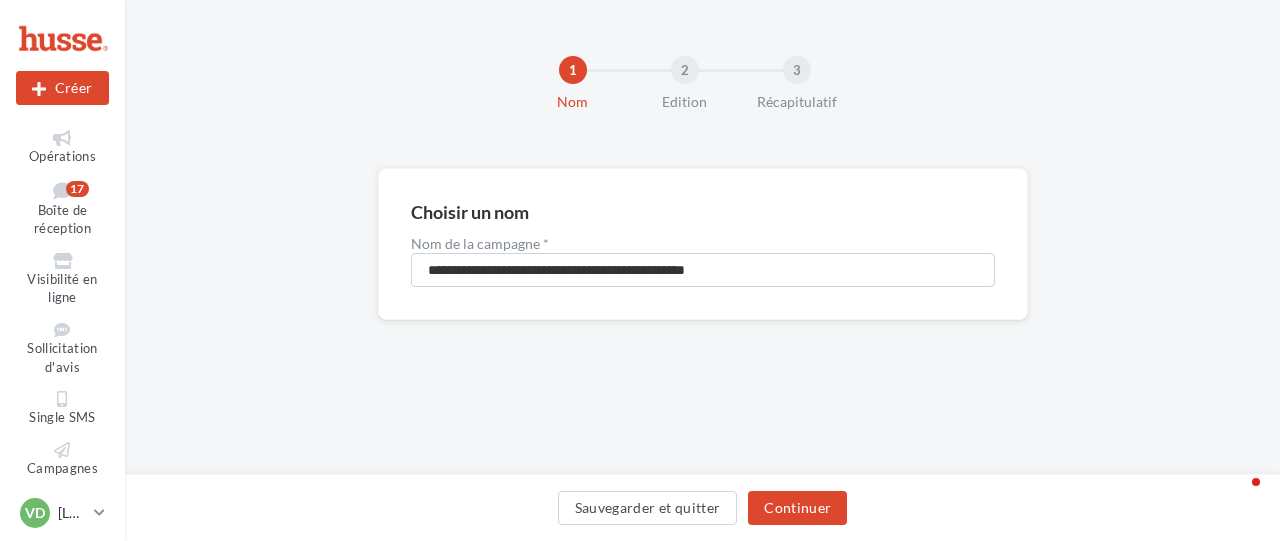 scroll, scrollTop: 0, scrollLeft: 0, axis: both 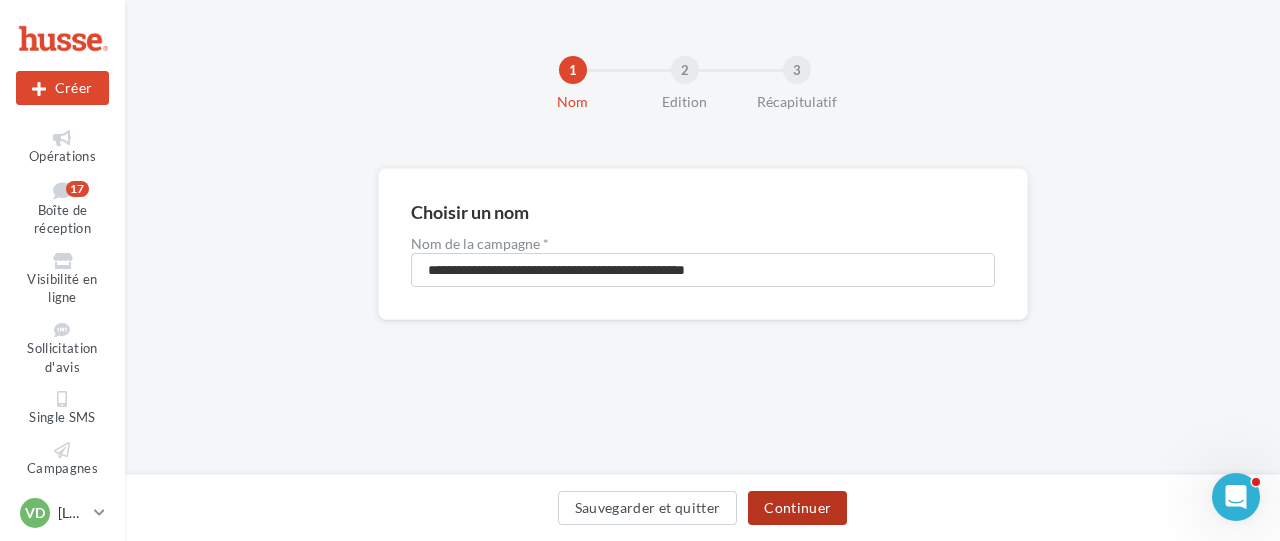 click on "Continuer" at bounding box center [797, 508] 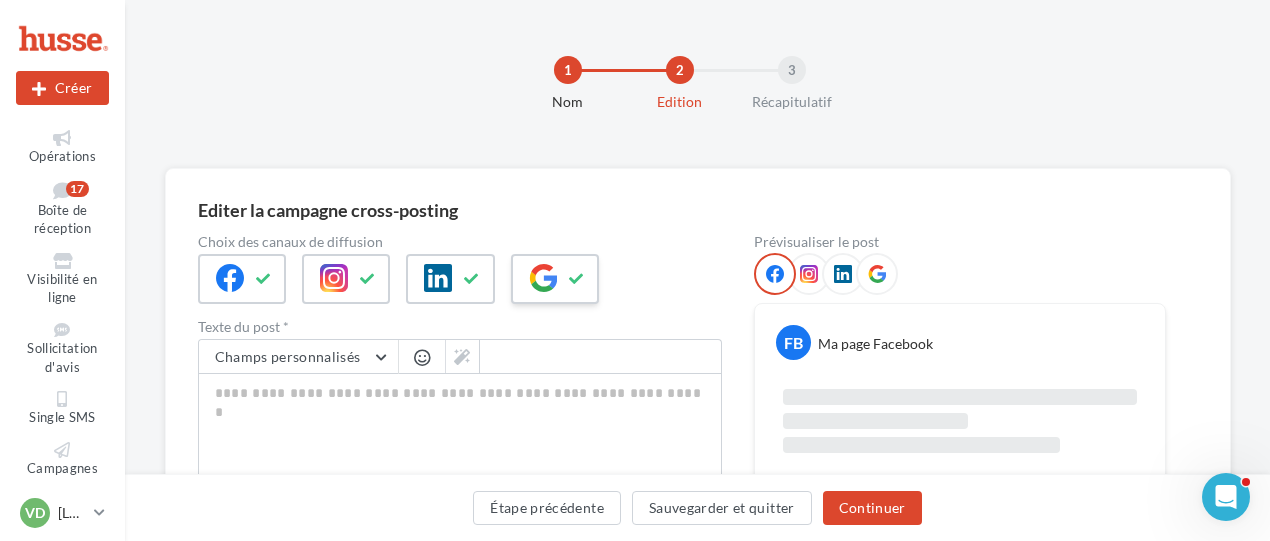 scroll, scrollTop: 200, scrollLeft: 0, axis: vertical 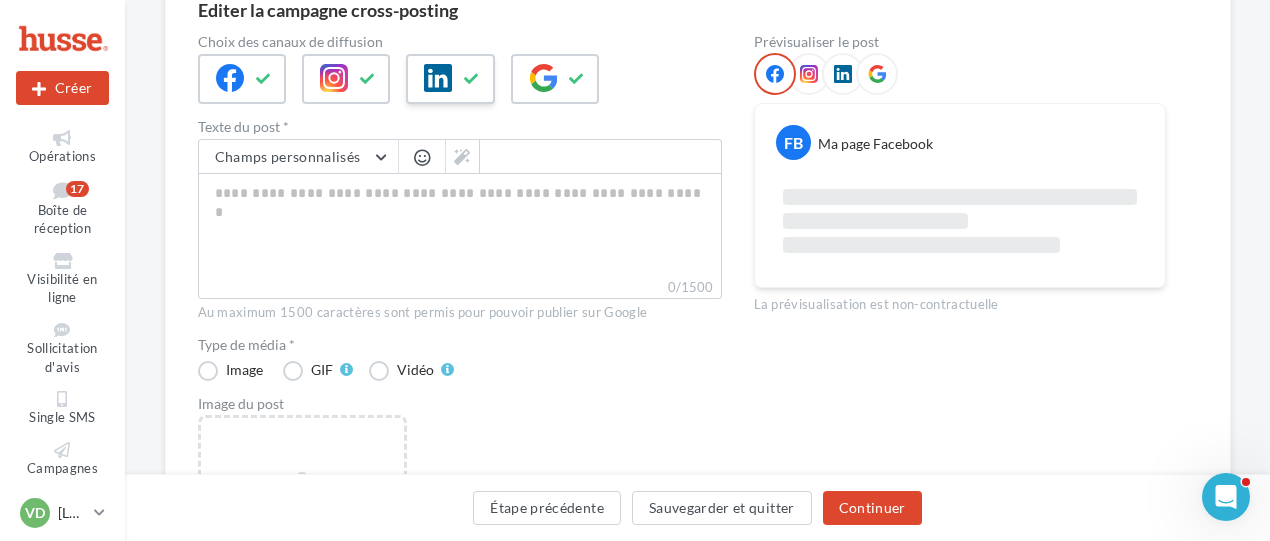 click at bounding box center (438, 78) 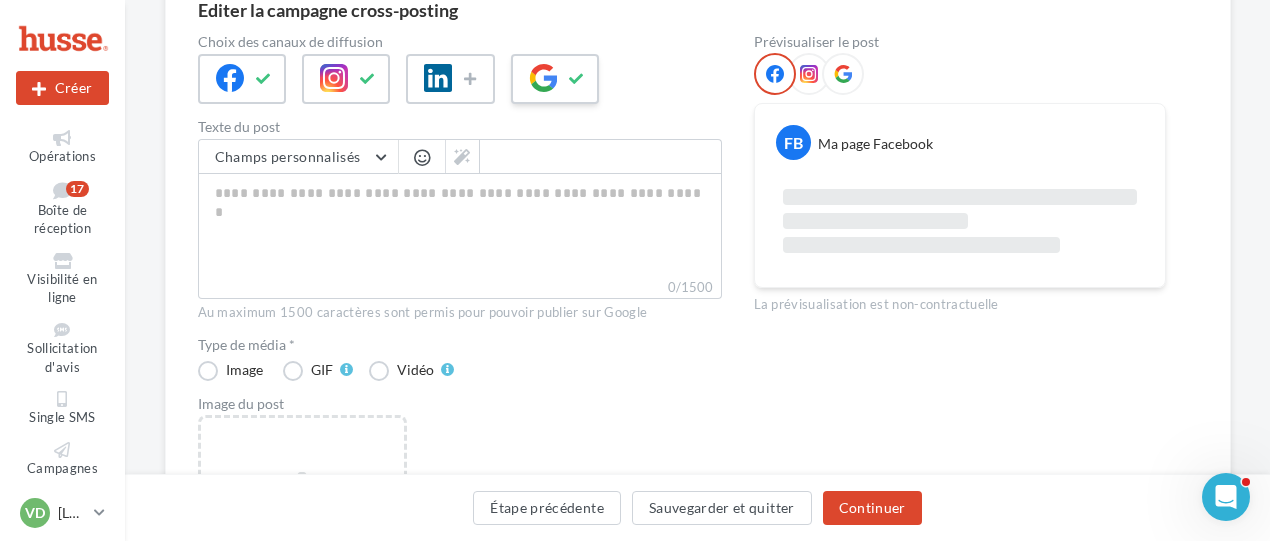 click at bounding box center (543, 78) 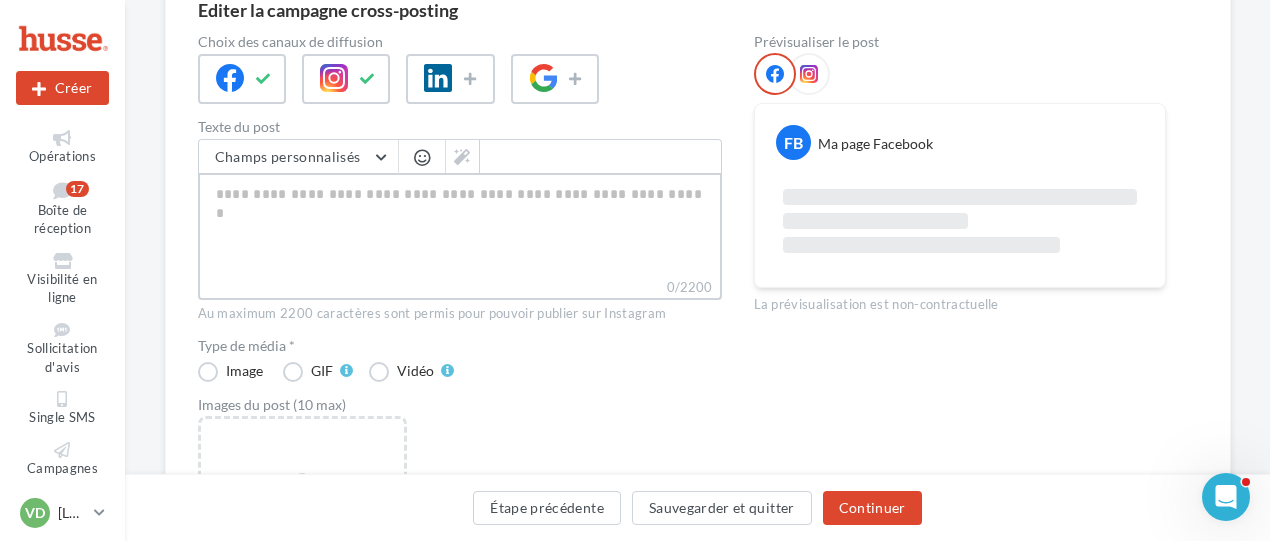 click on "0/2200" at bounding box center (460, 225) 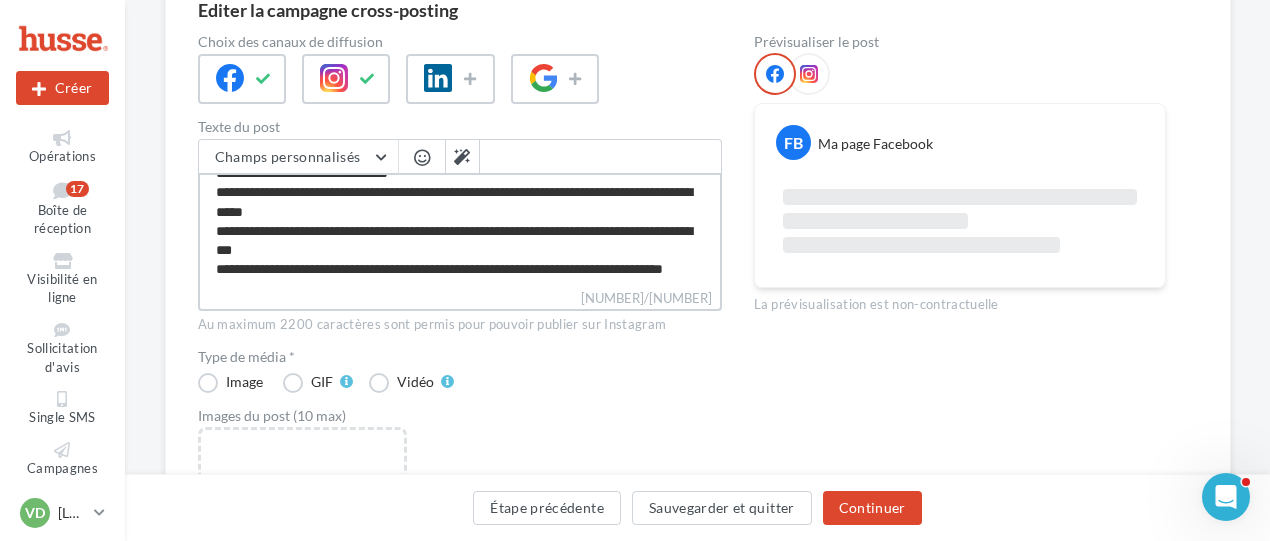 scroll, scrollTop: 0, scrollLeft: 0, axis: both 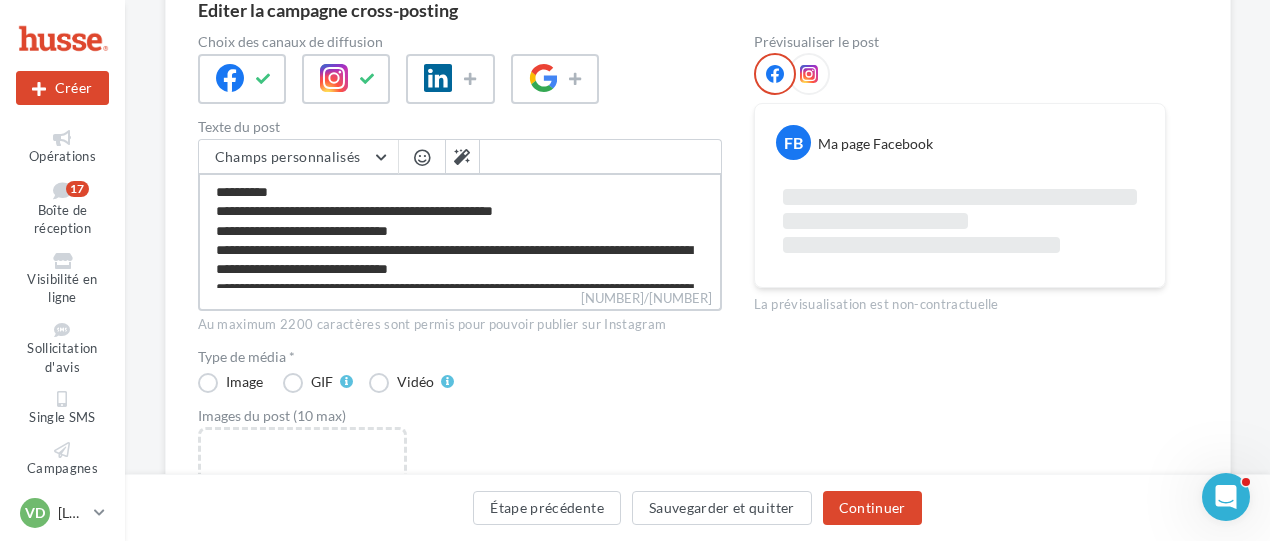 click on "**********" at bounding box center (460, 230) 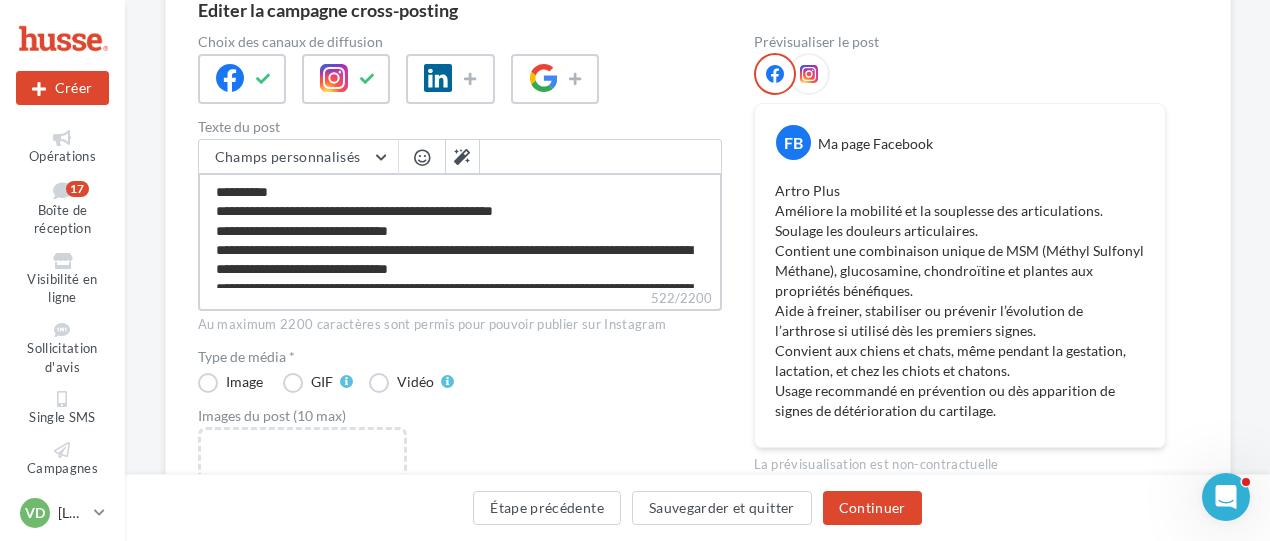 type on "**********" 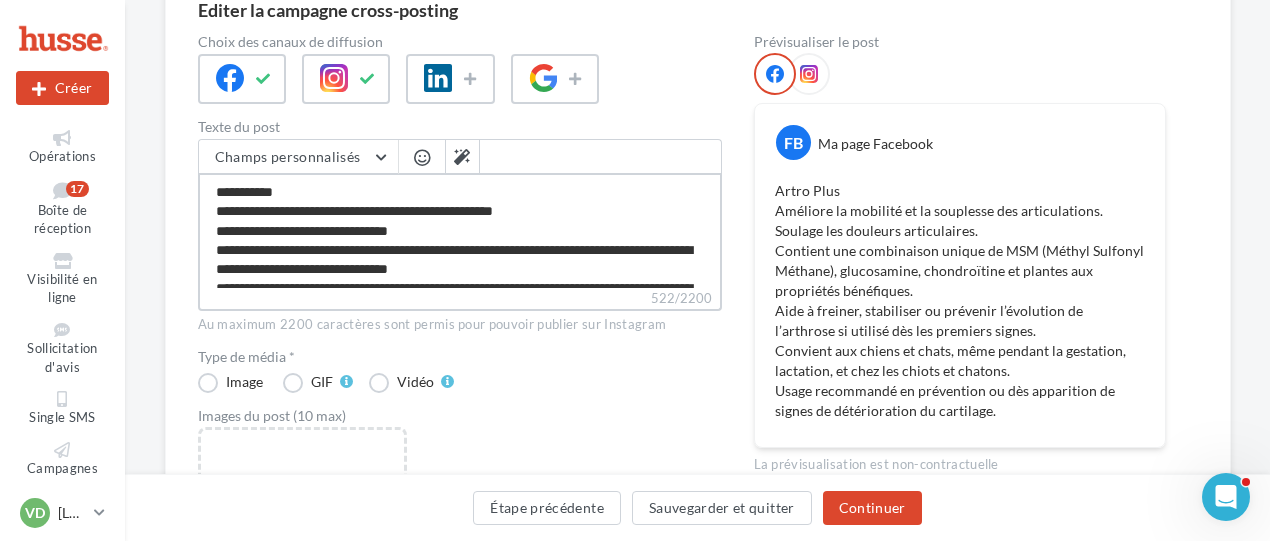 type on "**********" 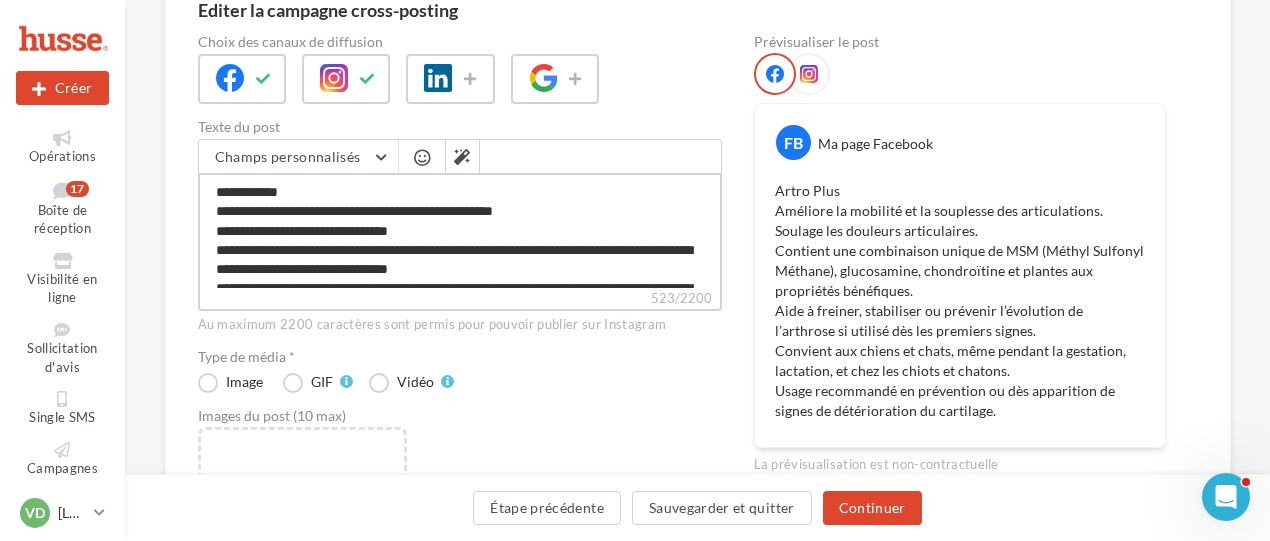 type on "**********" 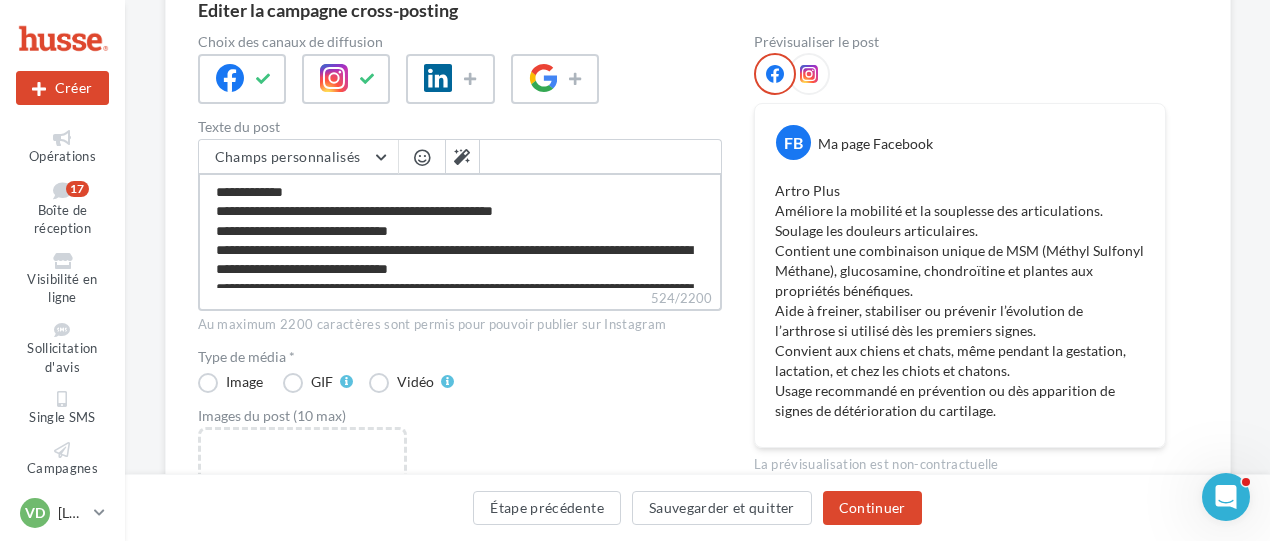 type on "**********" 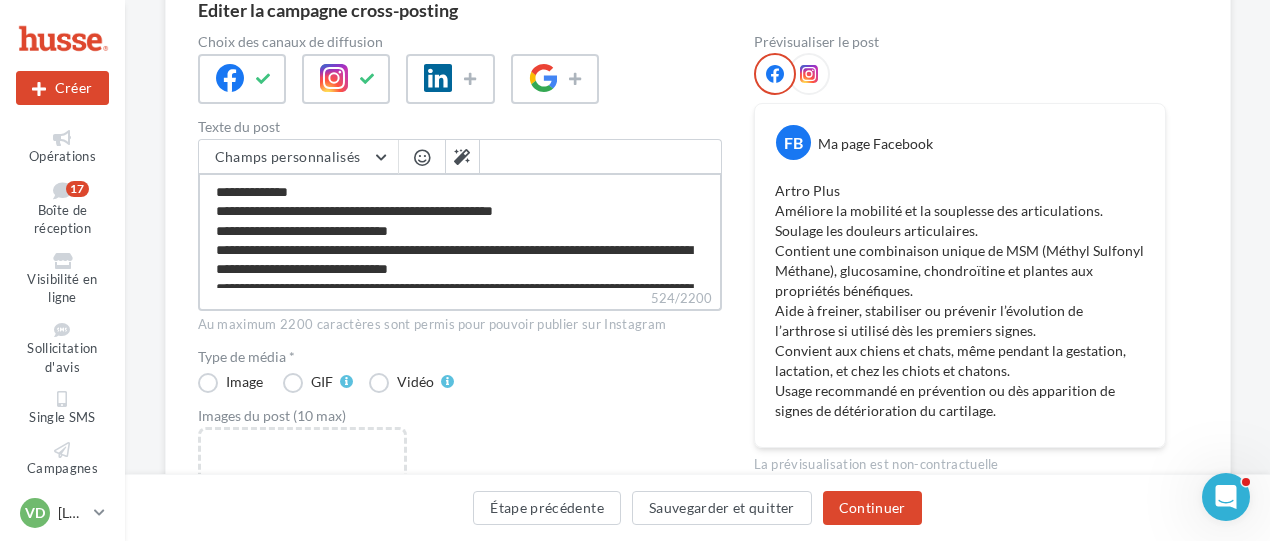 type on "**********" 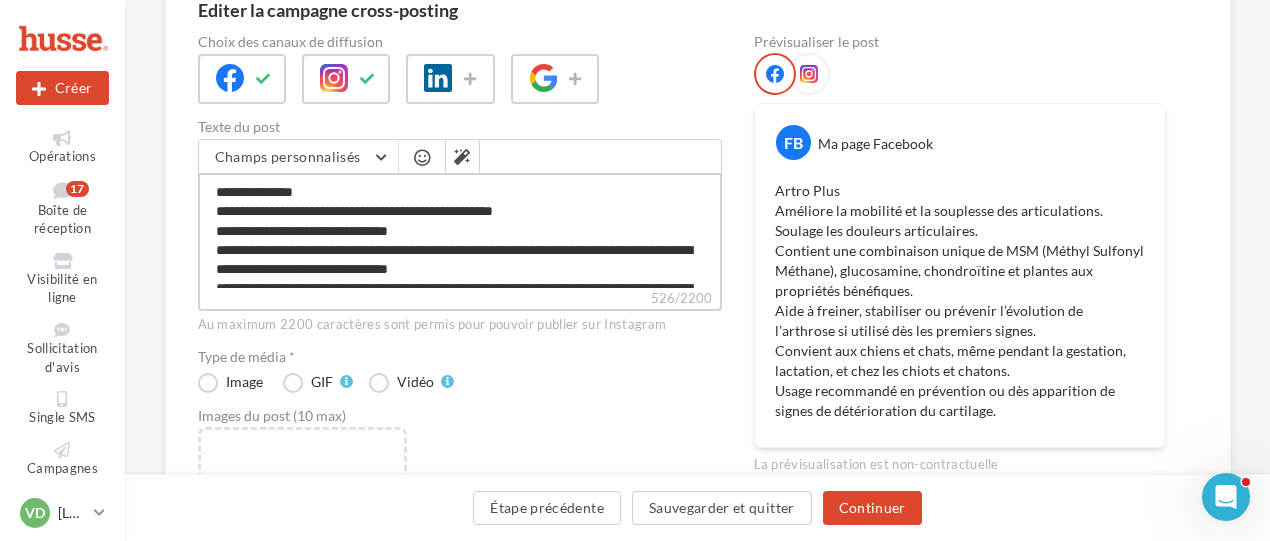type on "**********" 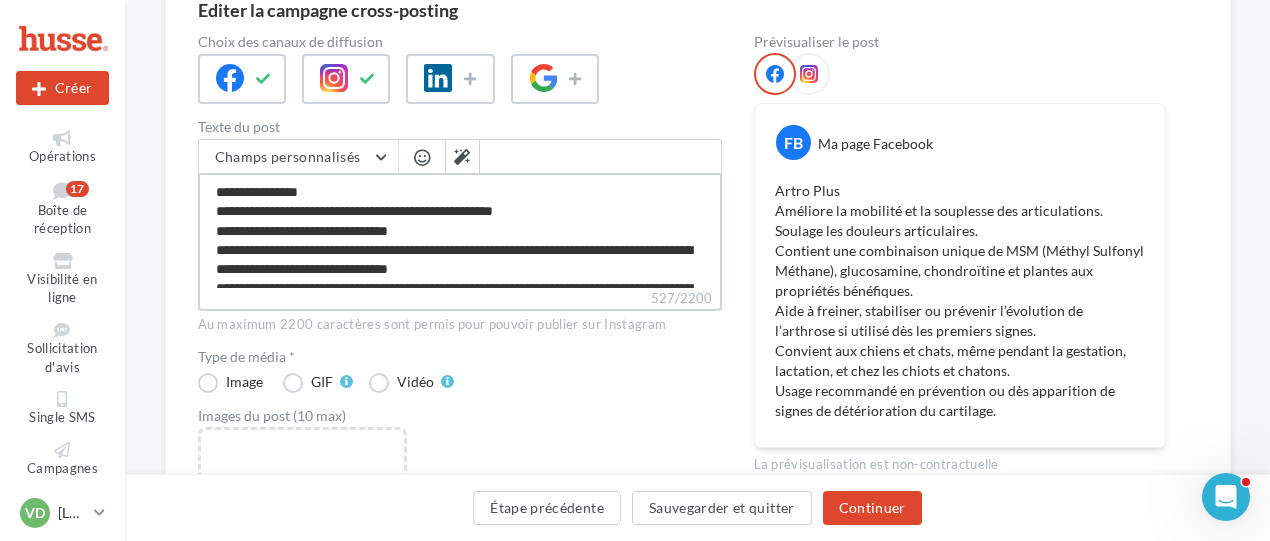 type on "**********" 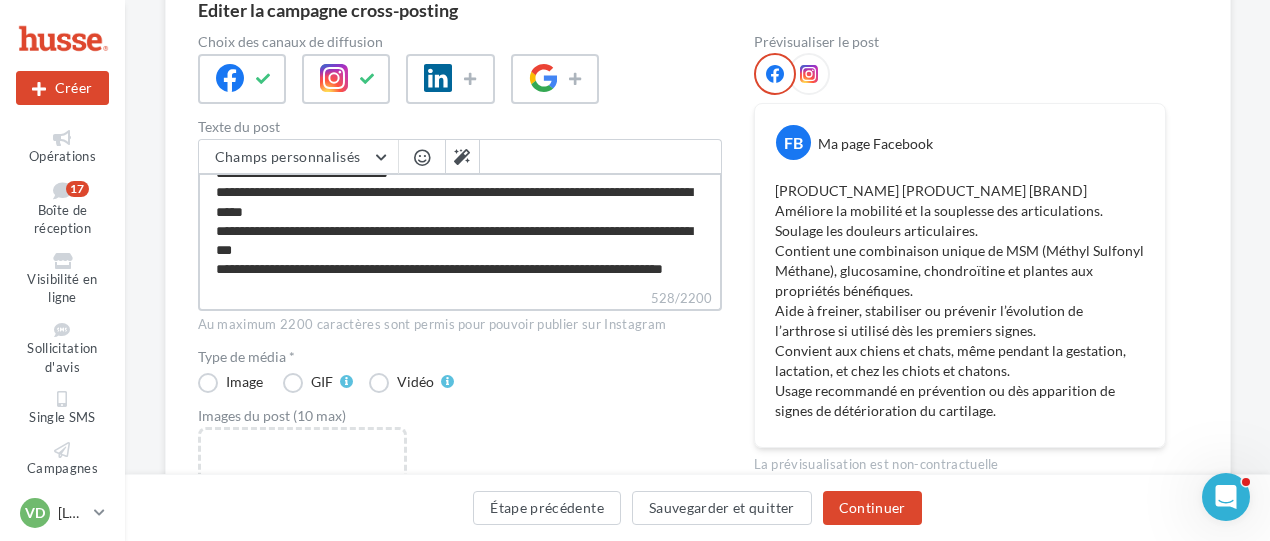 scroll, scrollTop: 110, scrollLeft: 0, axis: vertical 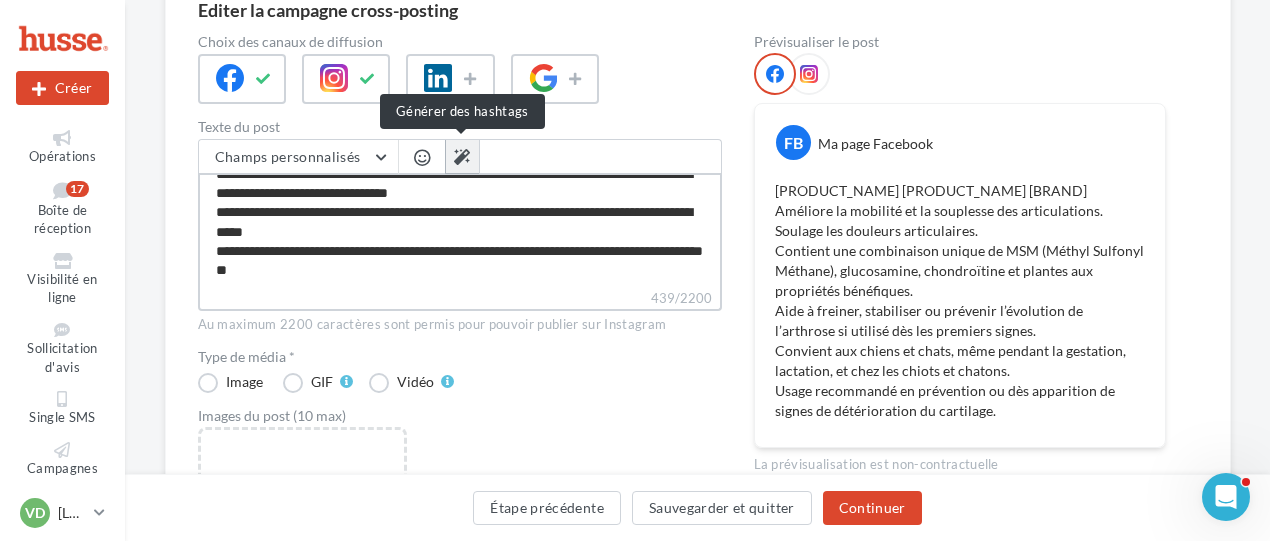 type on "**********" 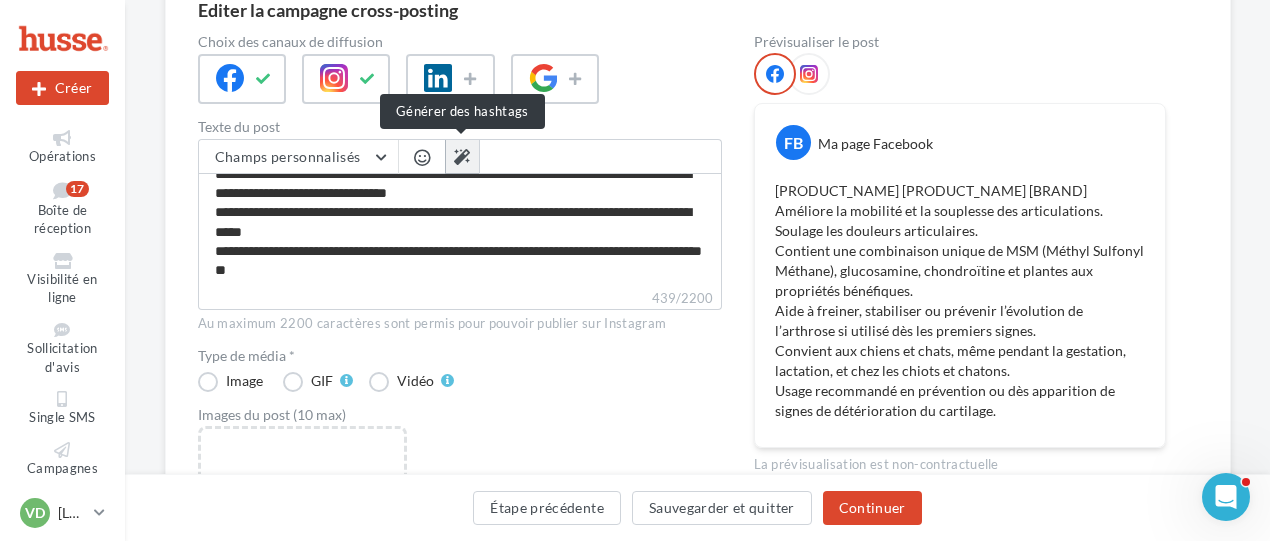 scroll, scrollTop: 94, scrollLeft: 0, axis: vertical 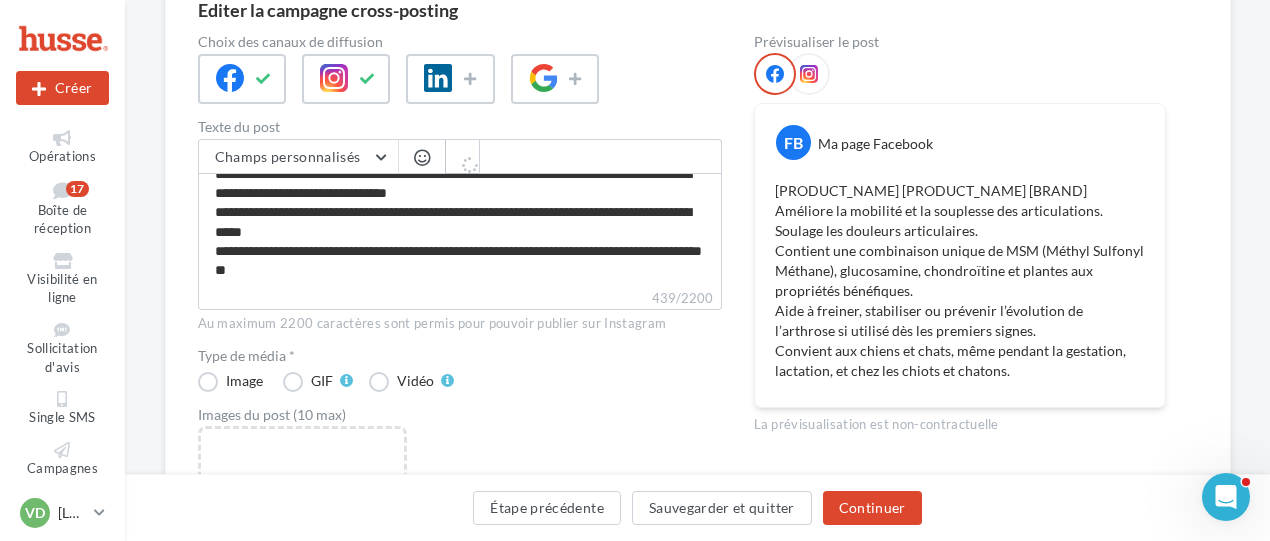 type on "**********" 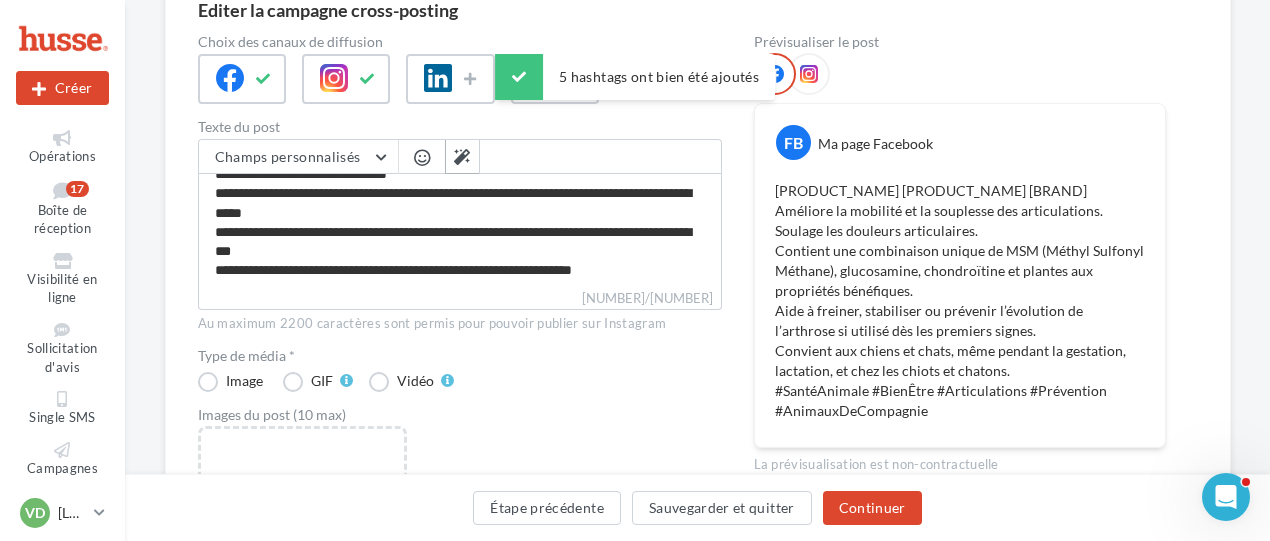 scroll, scrollTop: 113, scrollLeft: 0, axis: vertical 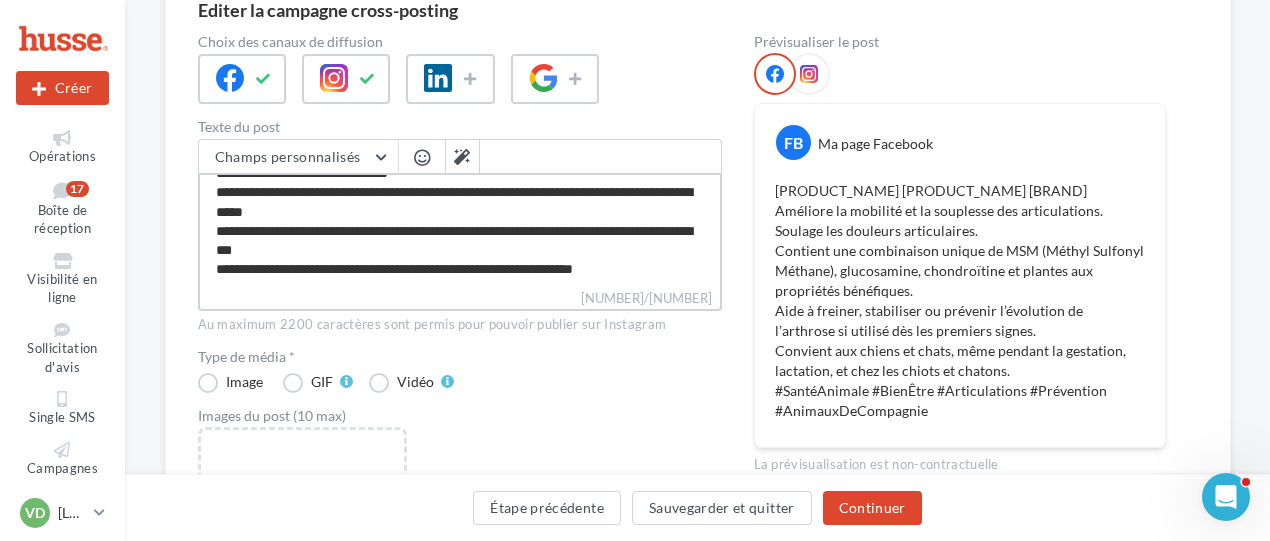 click on "**********" at bounding box center (460, 230) 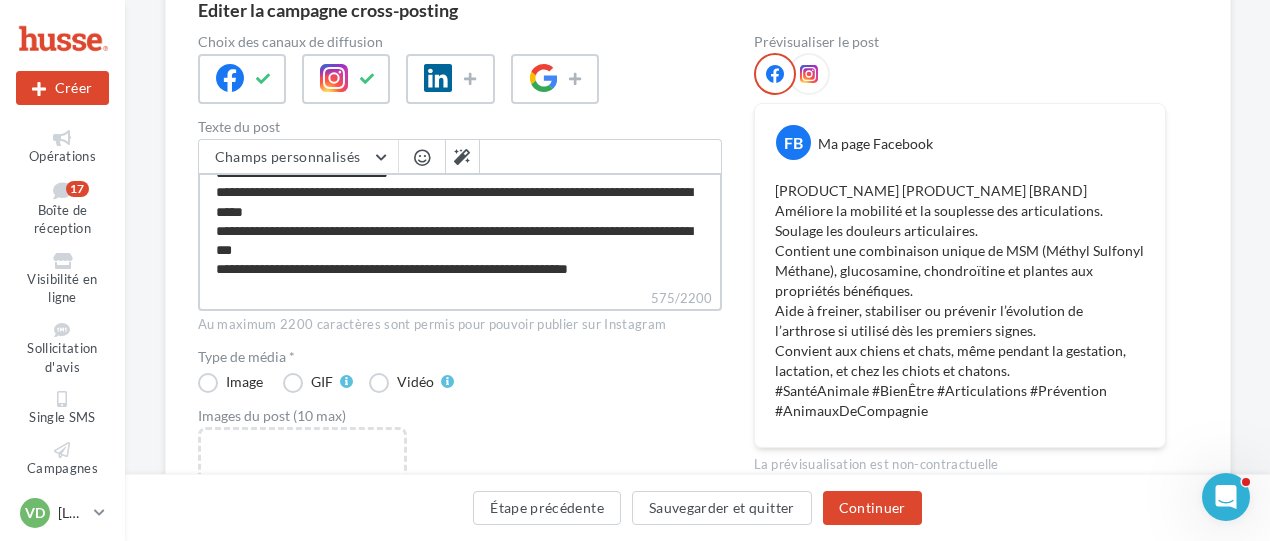 click on "**********" at bounding box center [460, 230] 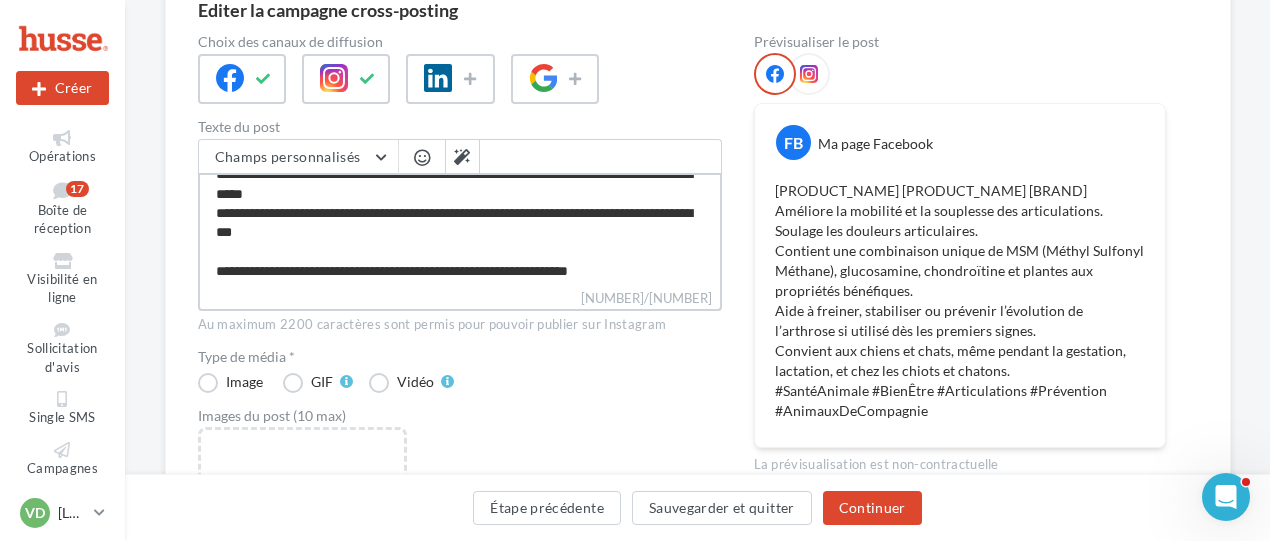 type on "**********" 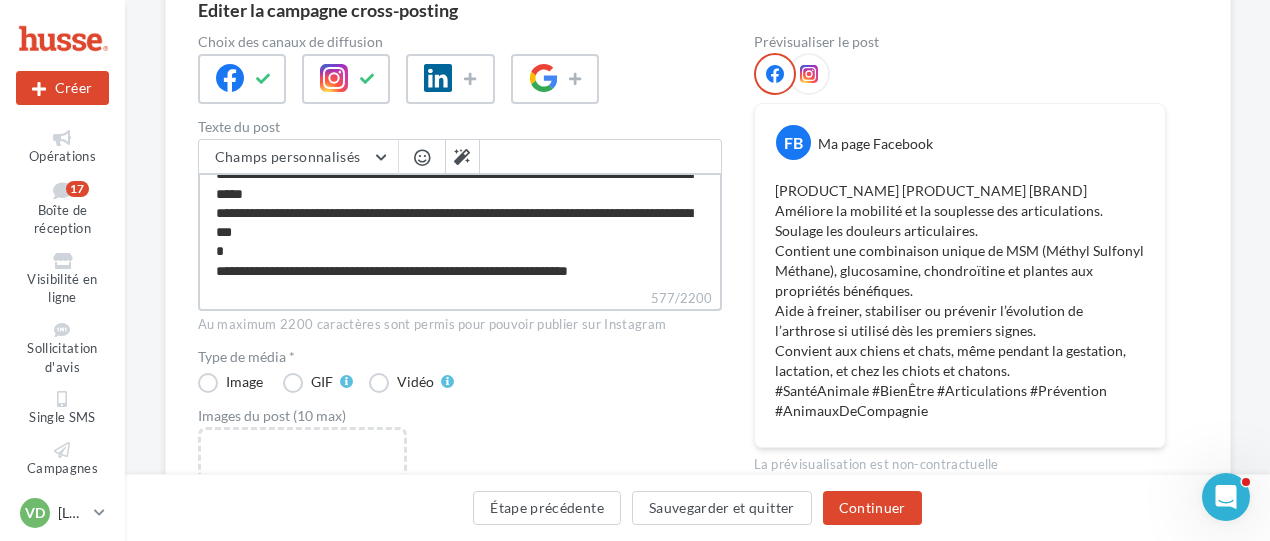 type on "**********" 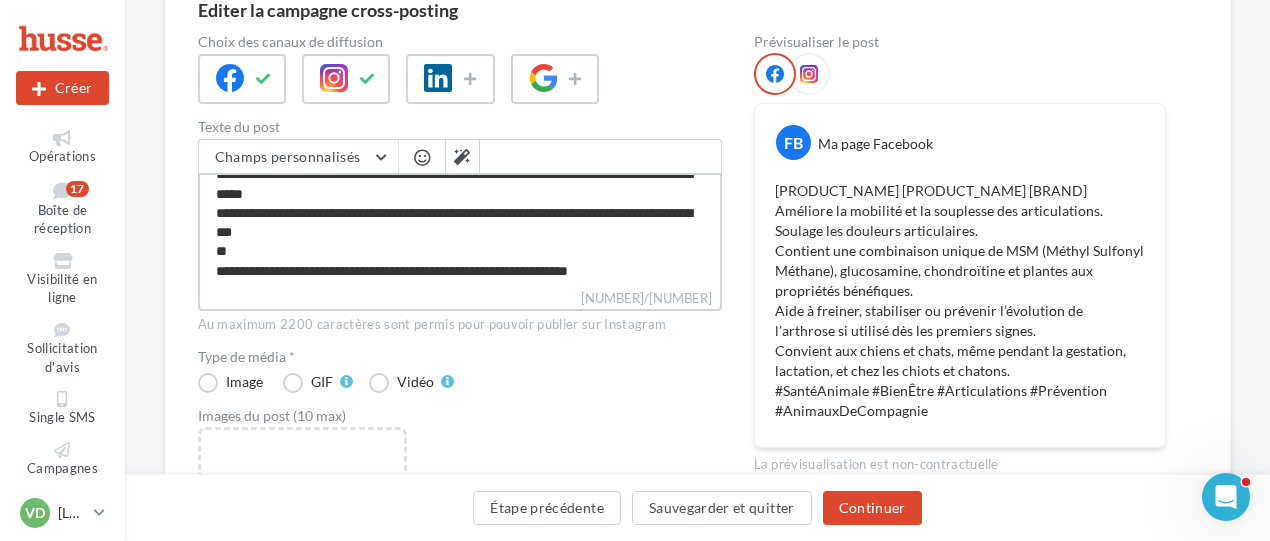 type on "**********" 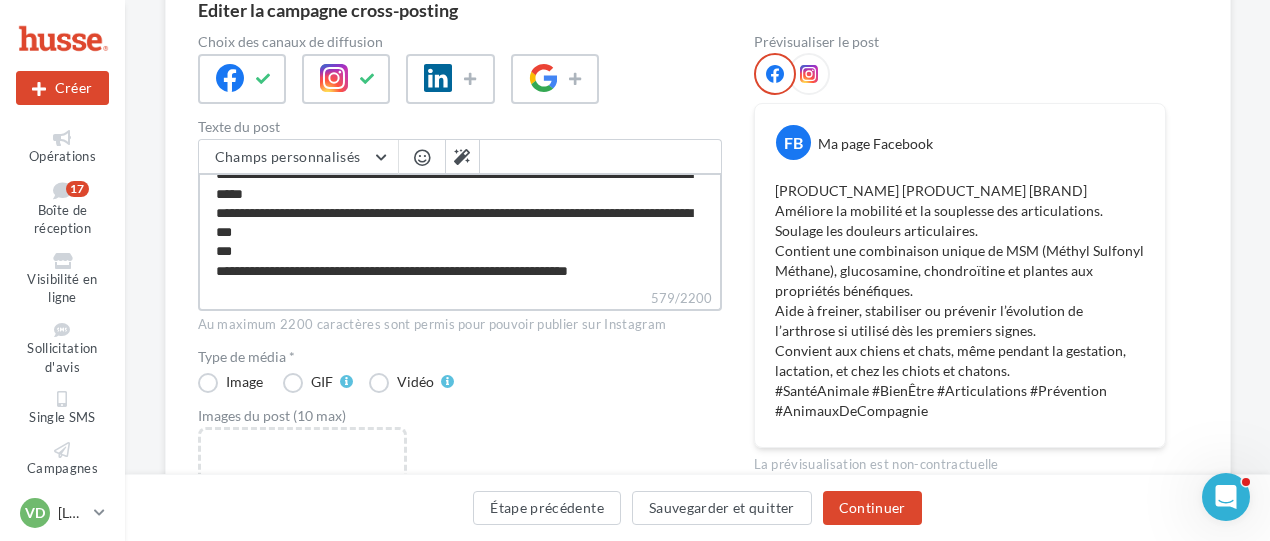 type on "**********" 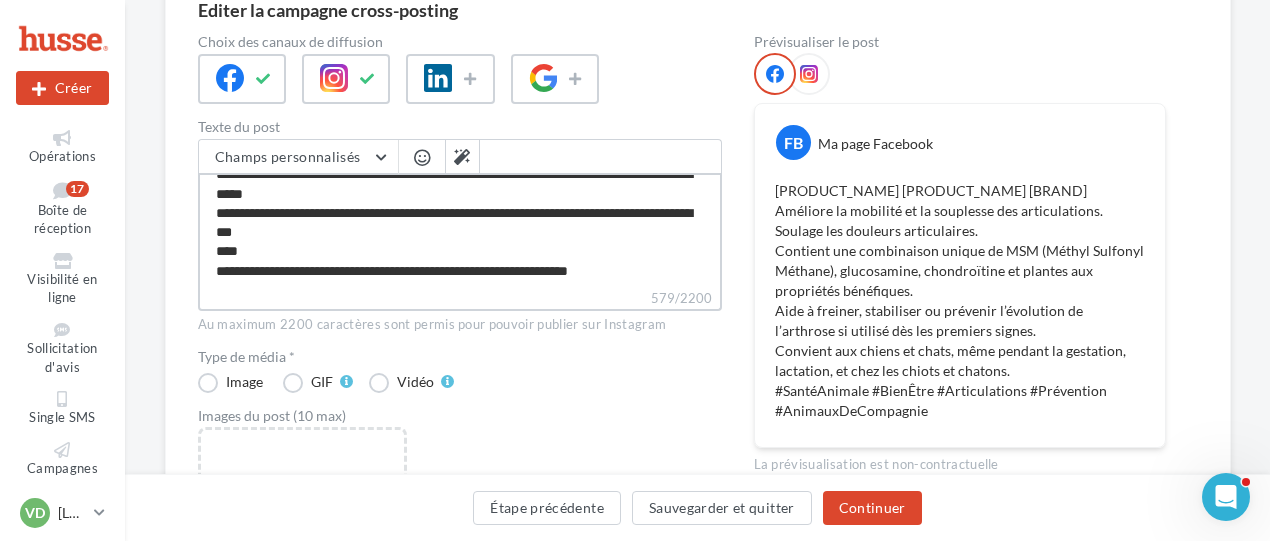 type on "**********" 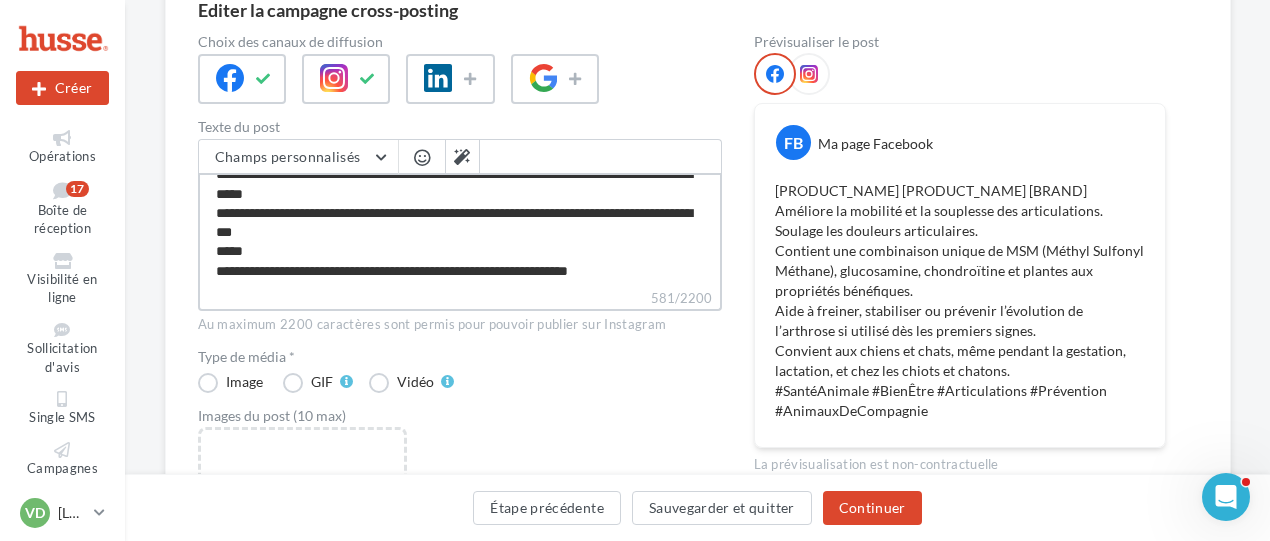 type on "**********" 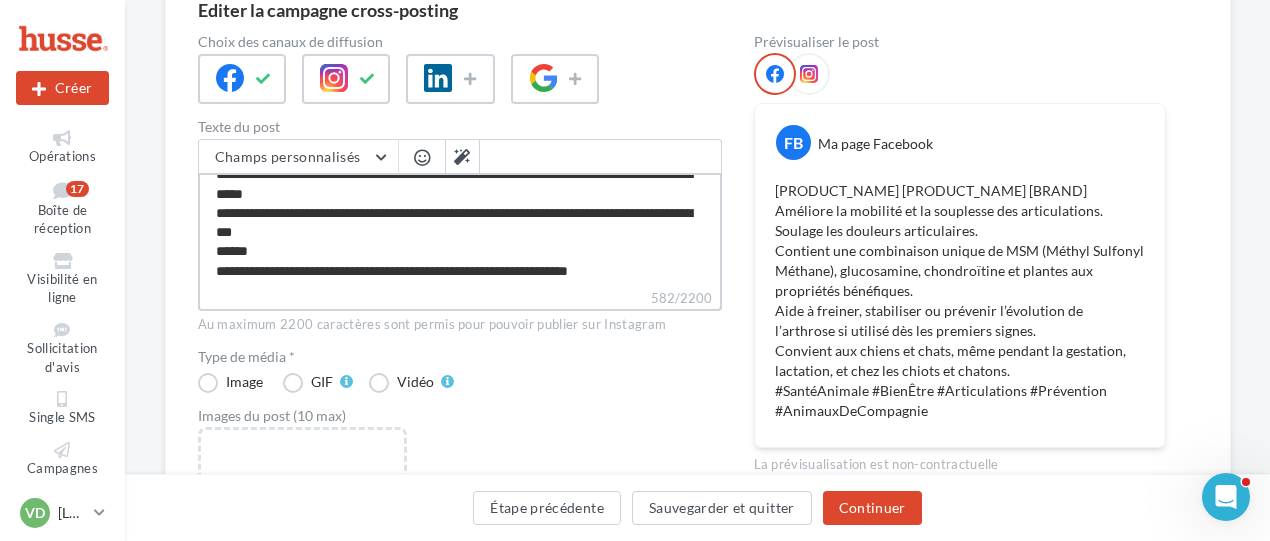 type on "**********" 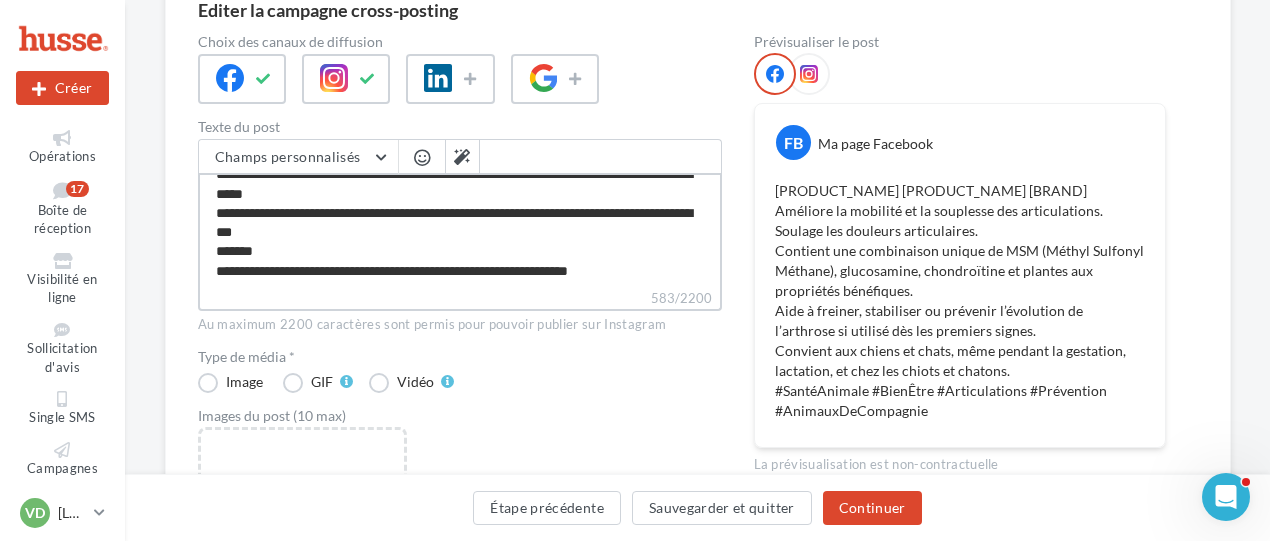 type on "**********" 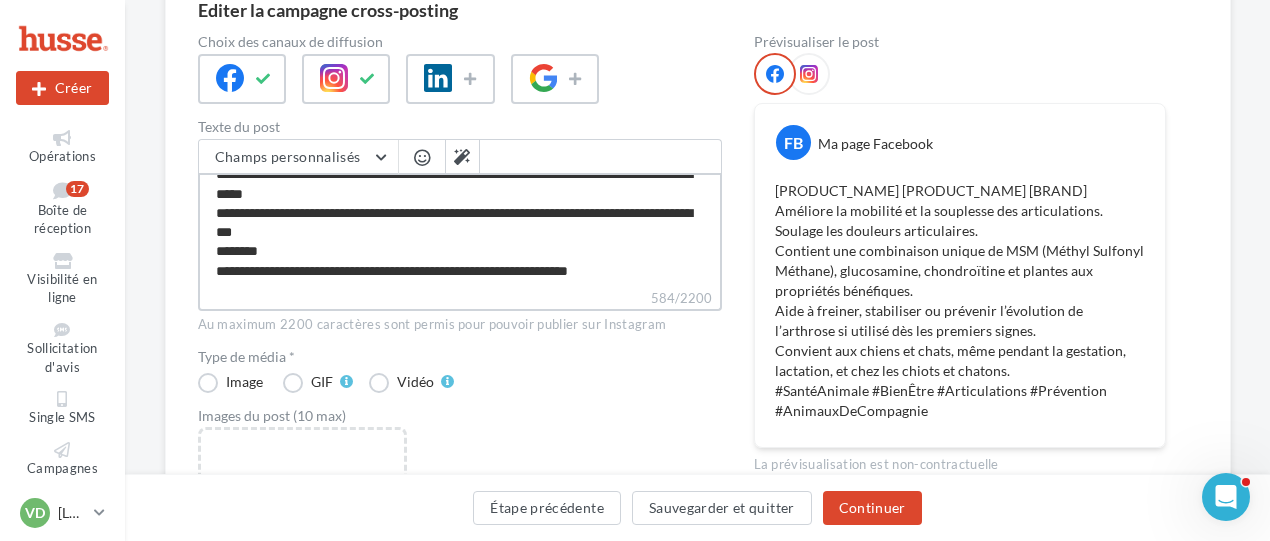 type on "**********" 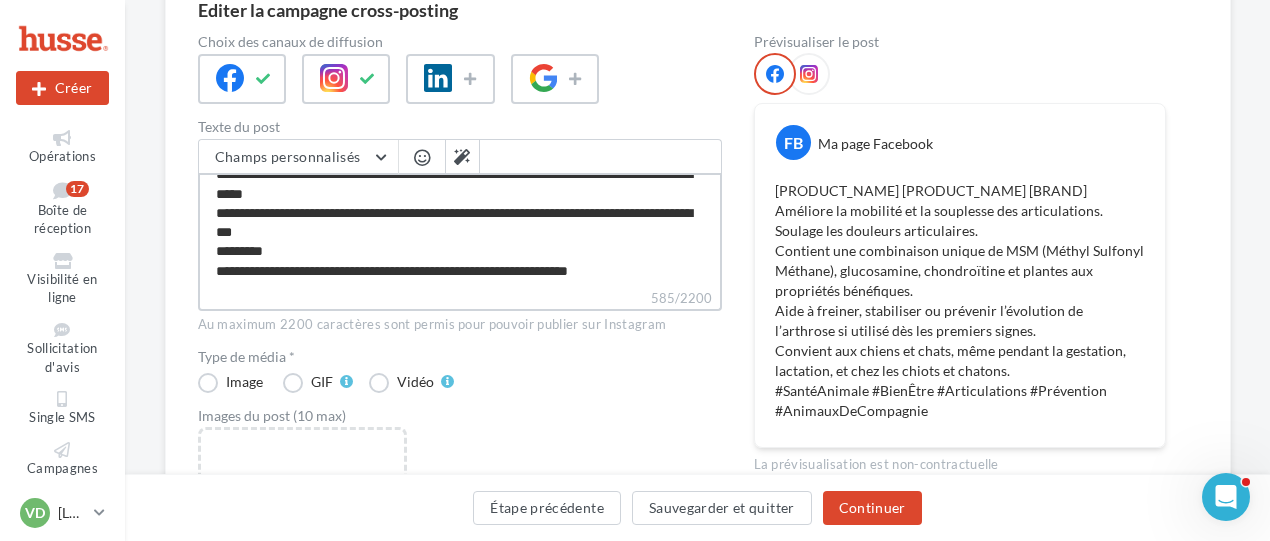 type on "**********" 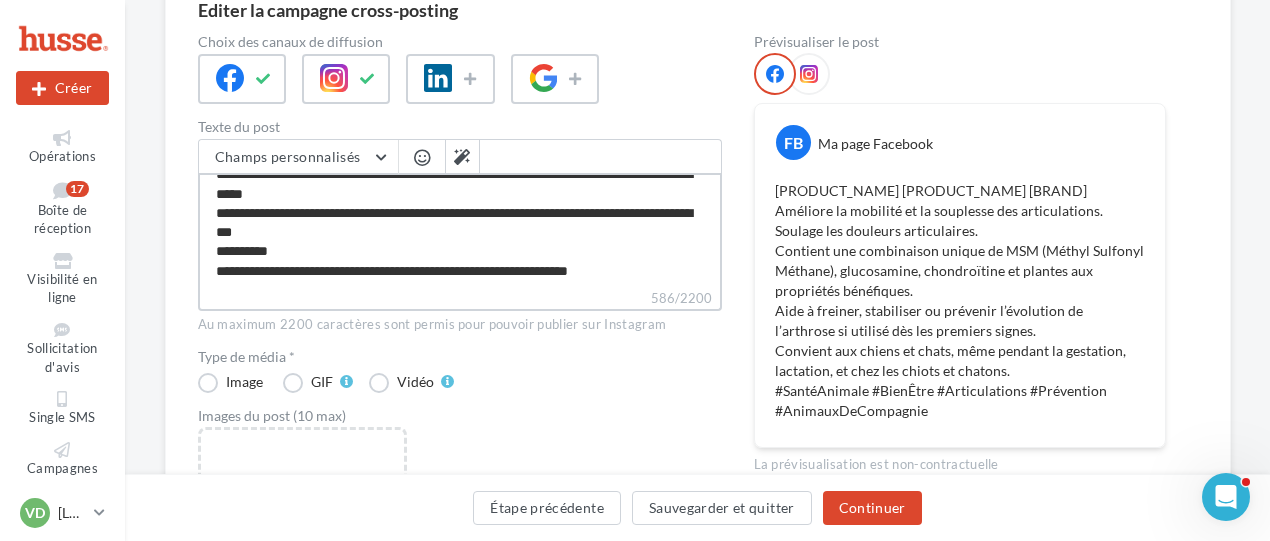 type on "**********" 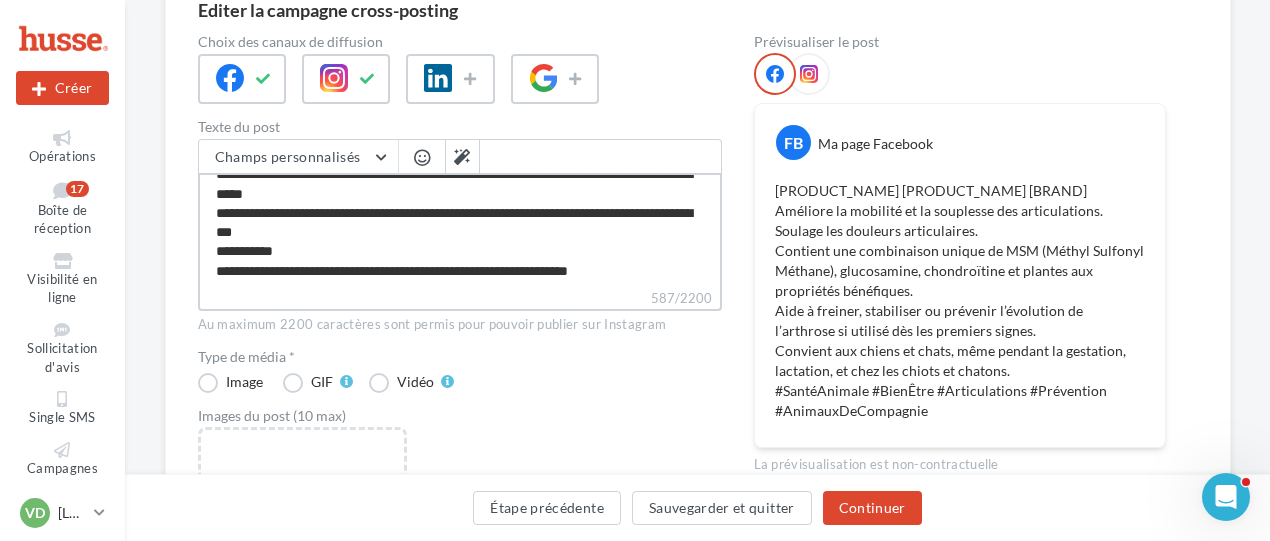 type on "**********" 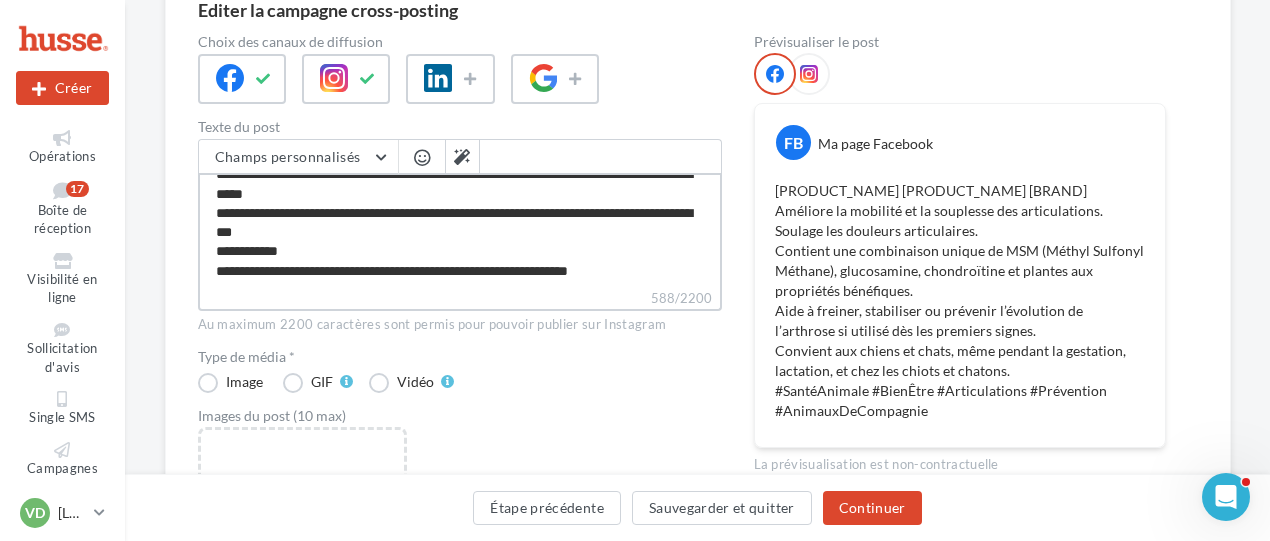 type on "**********" 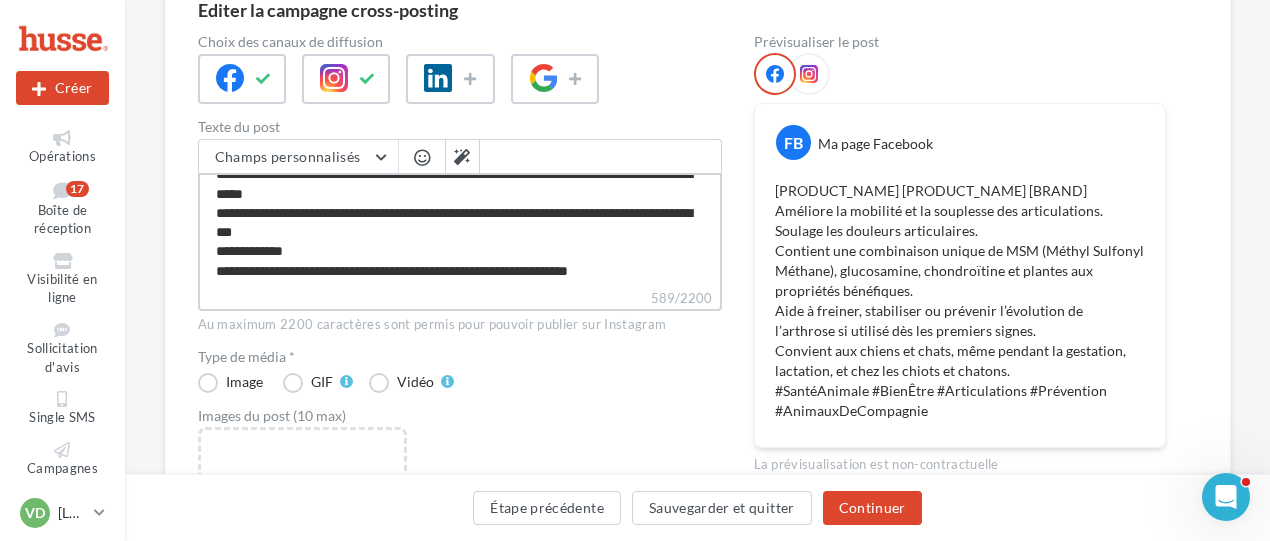 type on "**********" 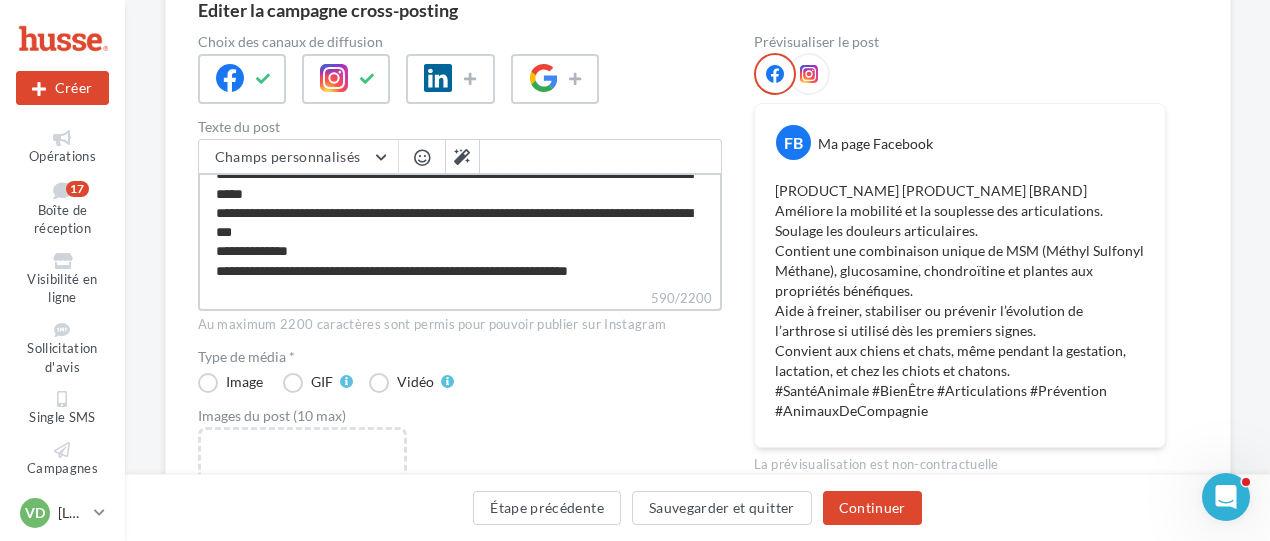 type on "**********" 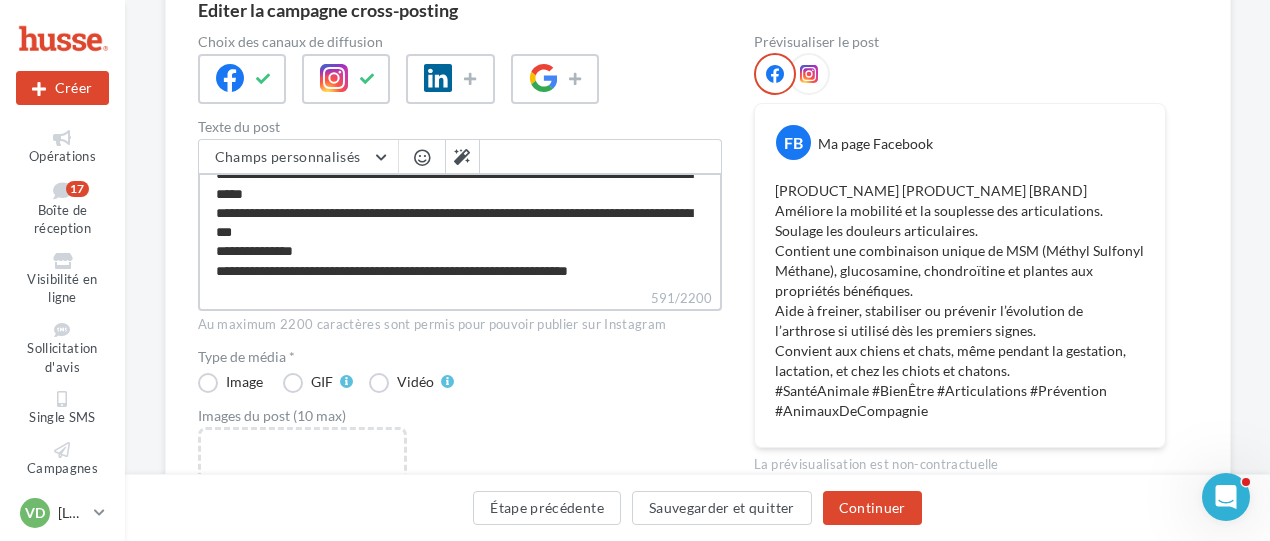 type on "**********" 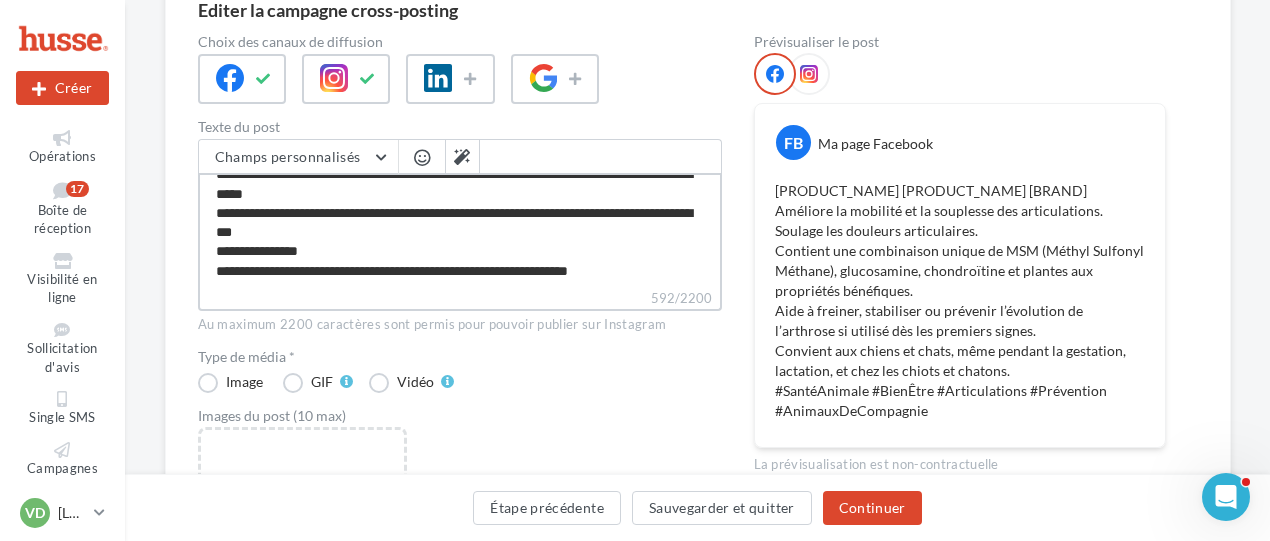 type on "**********" 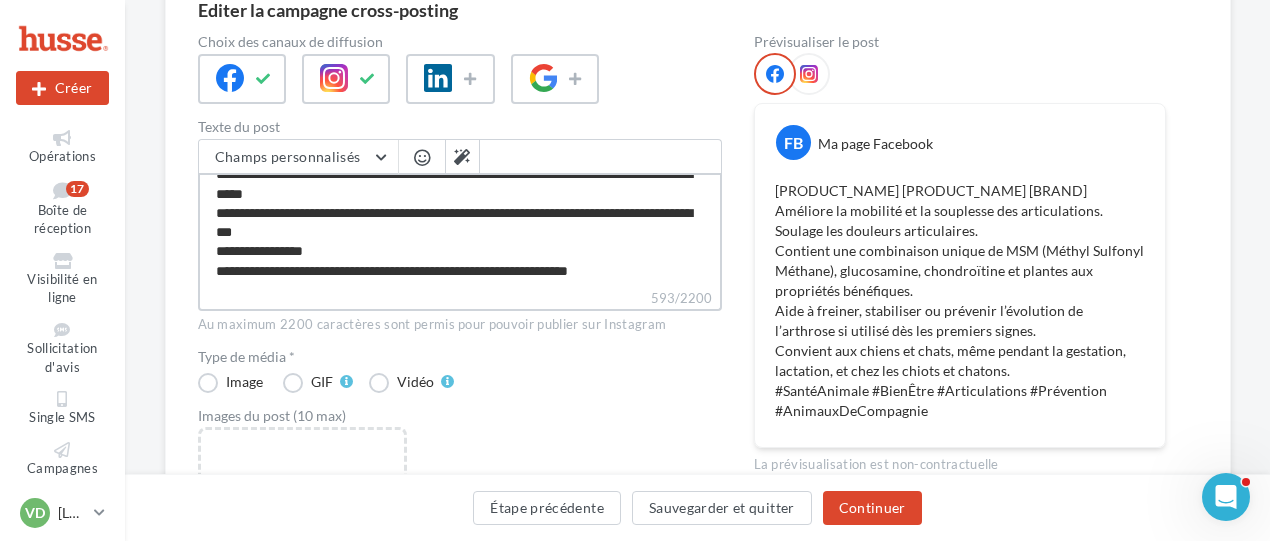 type on "**********" 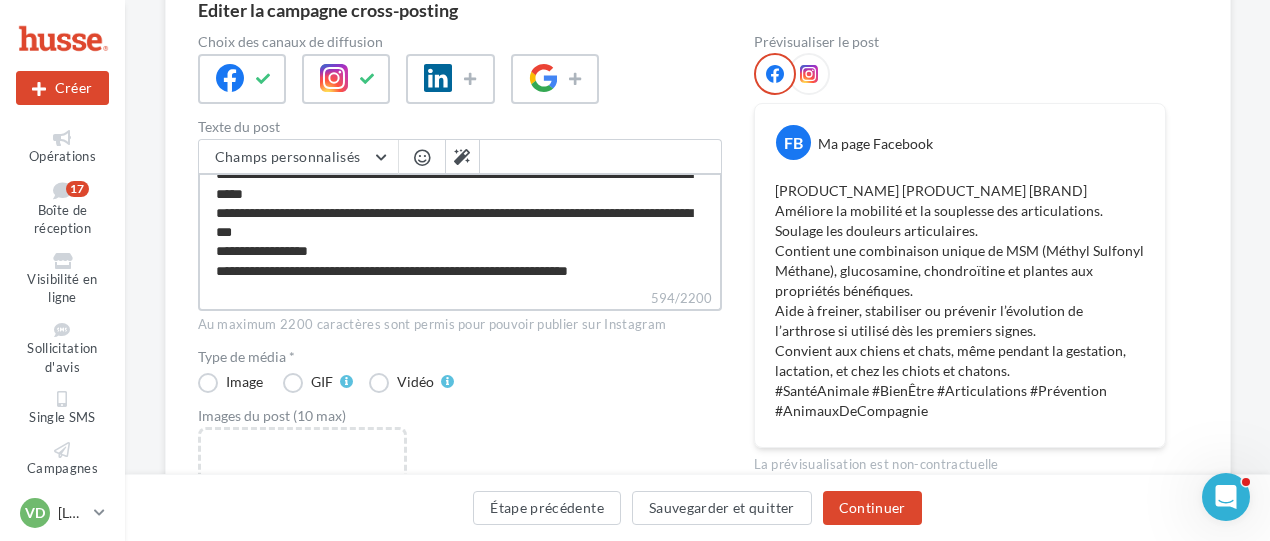 type on "**********" 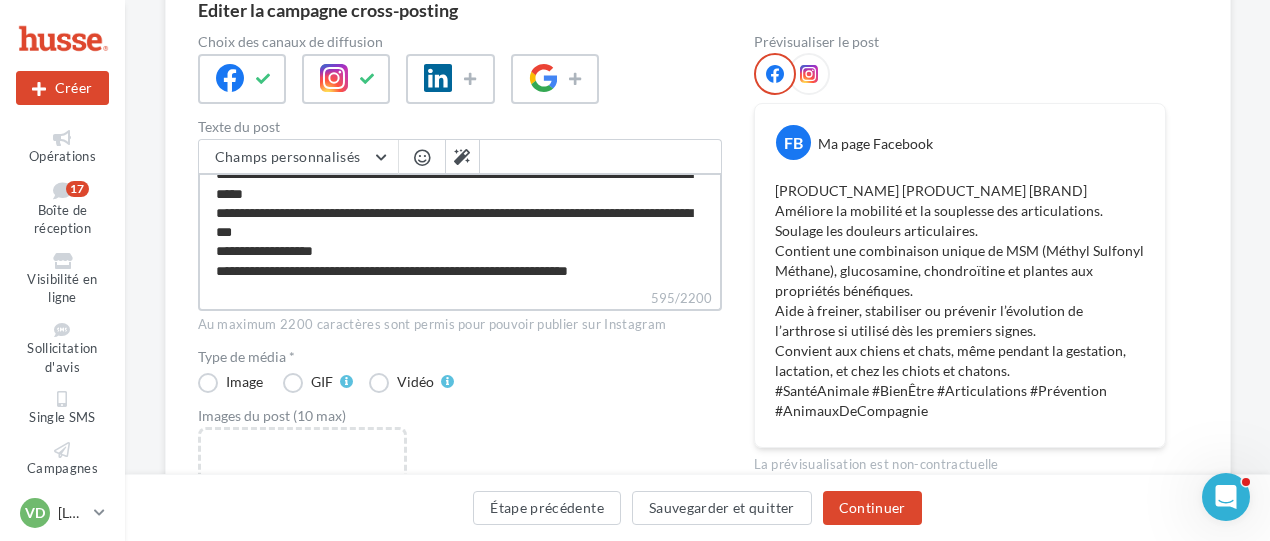type on "**********" 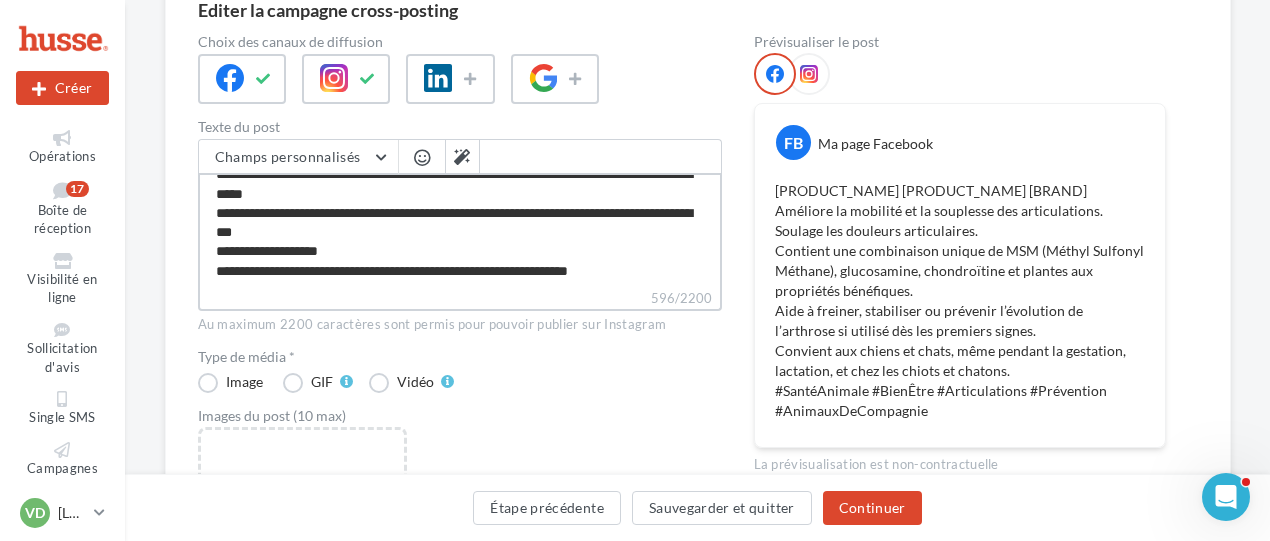 type on "**********" 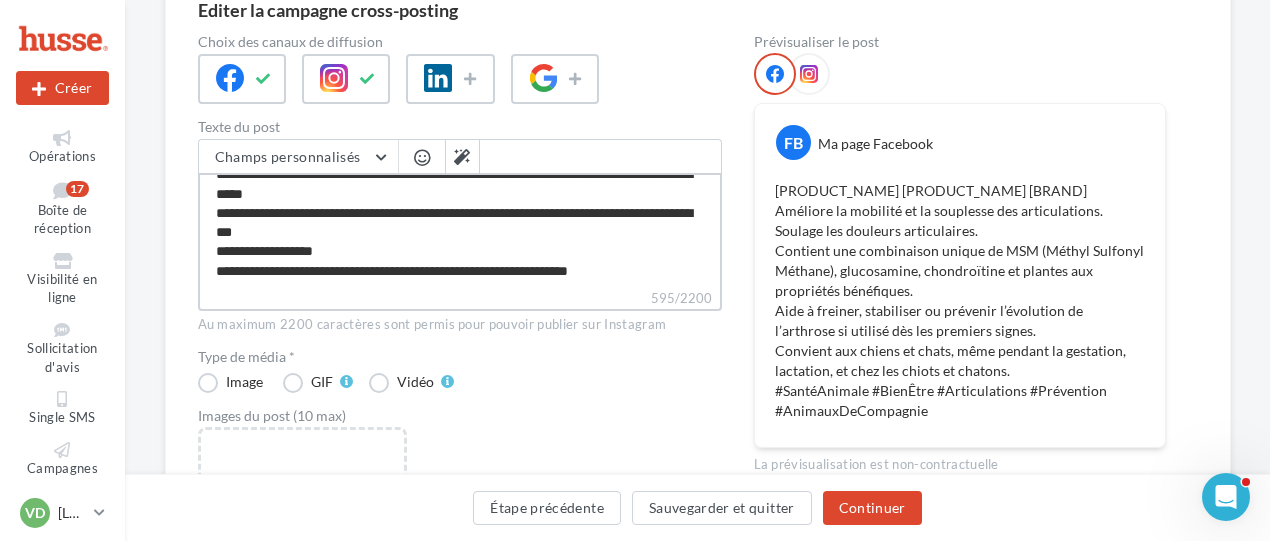 type on "**********" 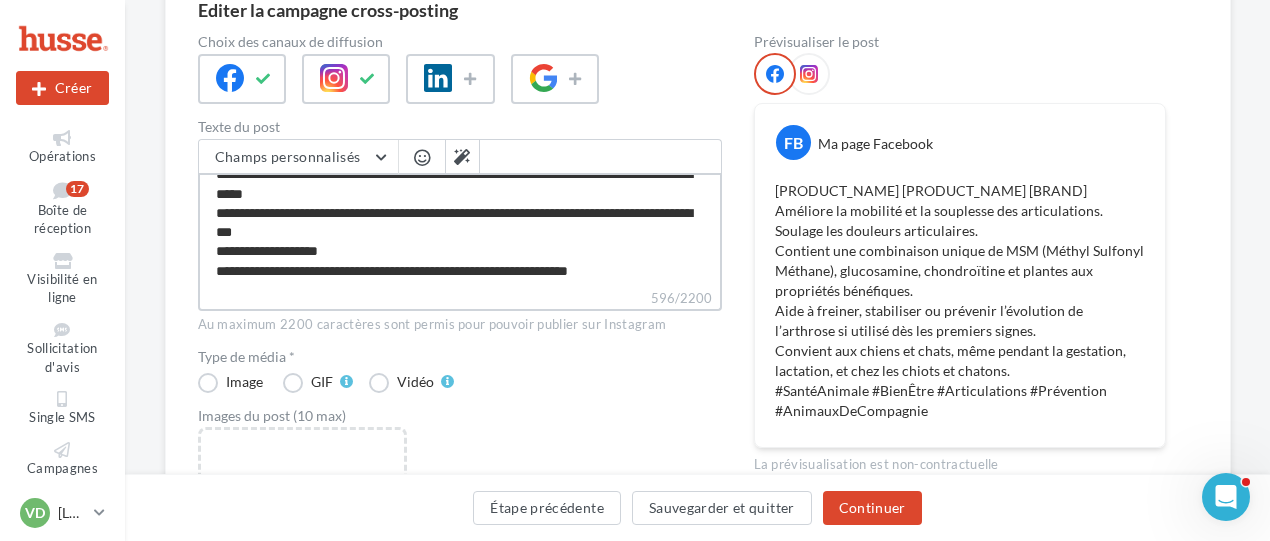 type on "**********" 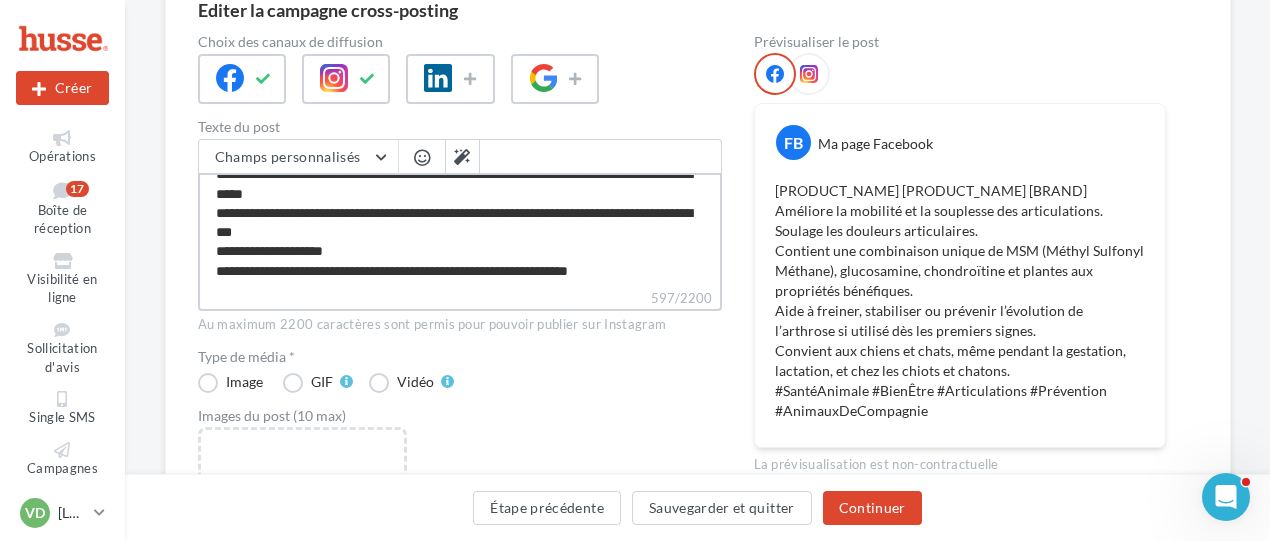 type on "**********" 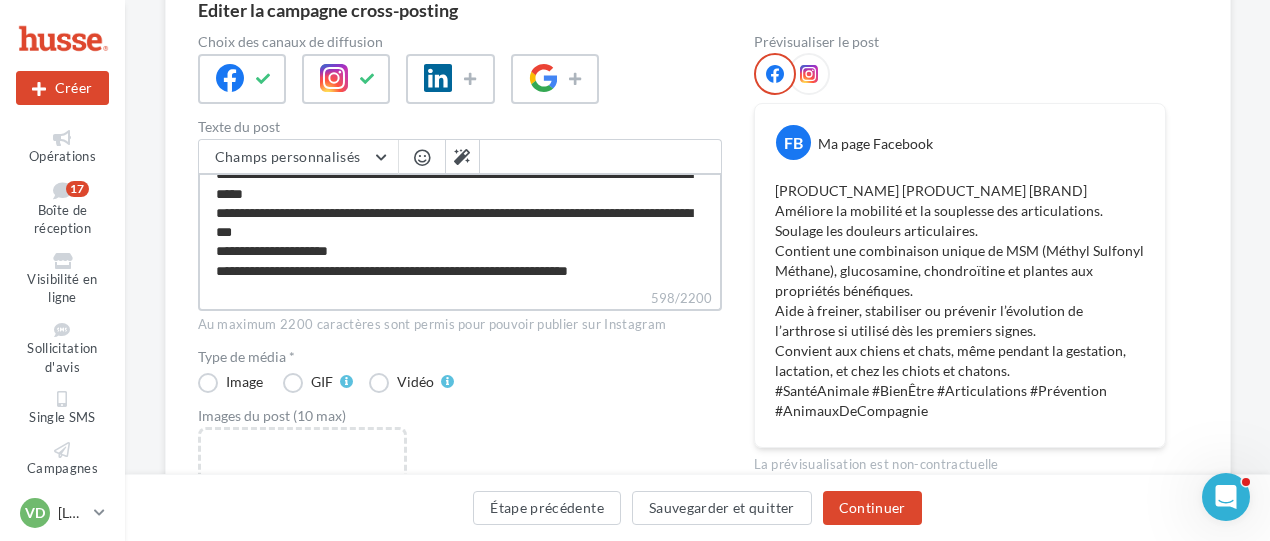type on "**********" 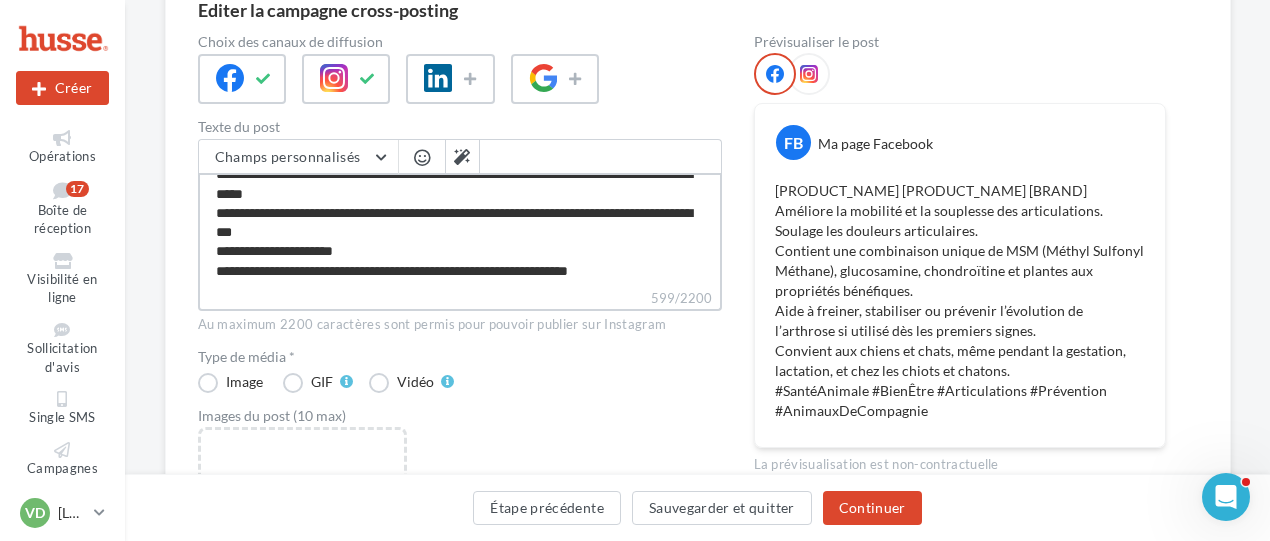 type on "**********" 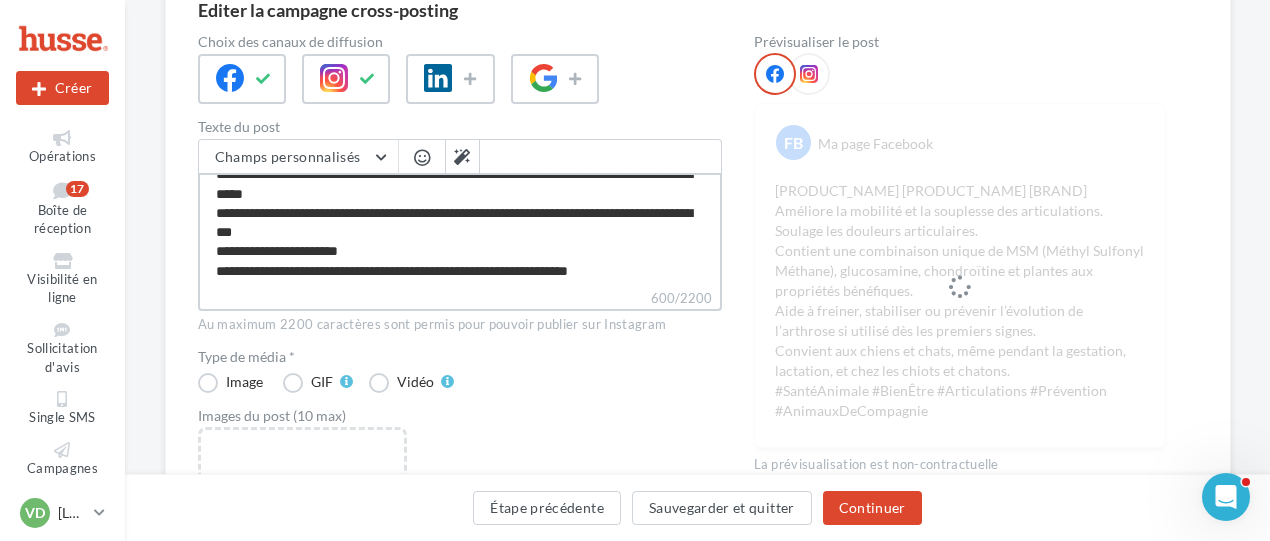 type on "**********" 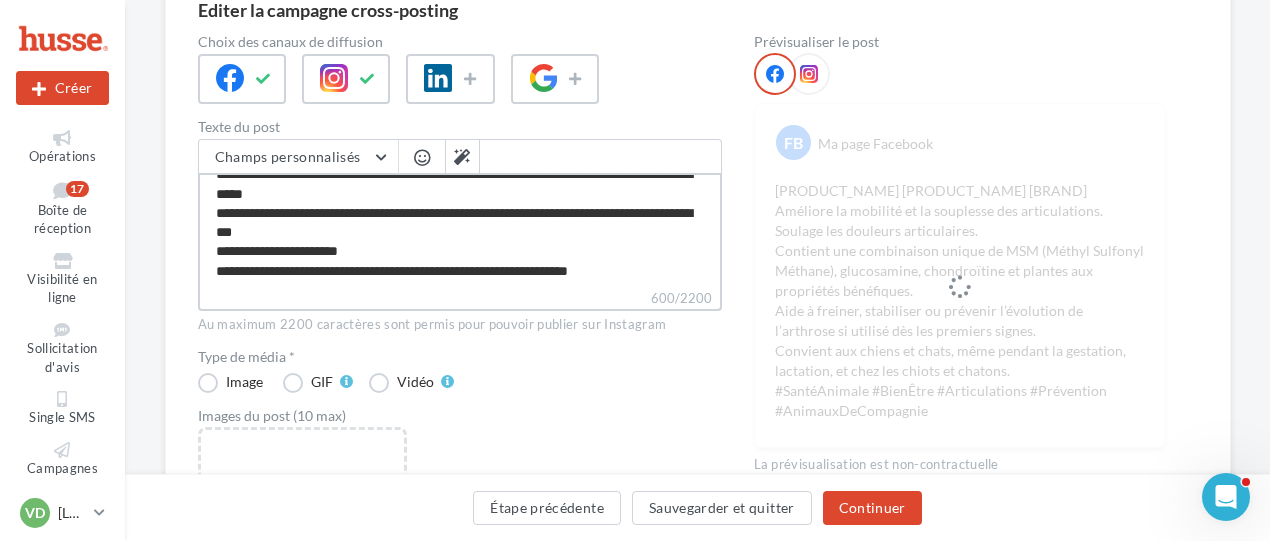 type on "**********" 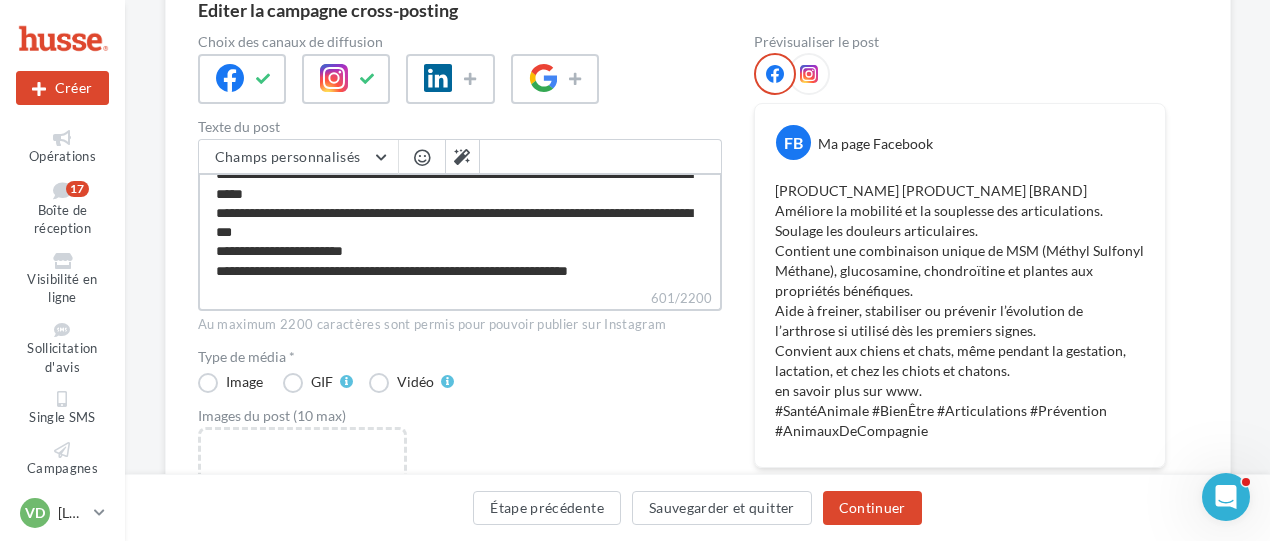 type on "**********" 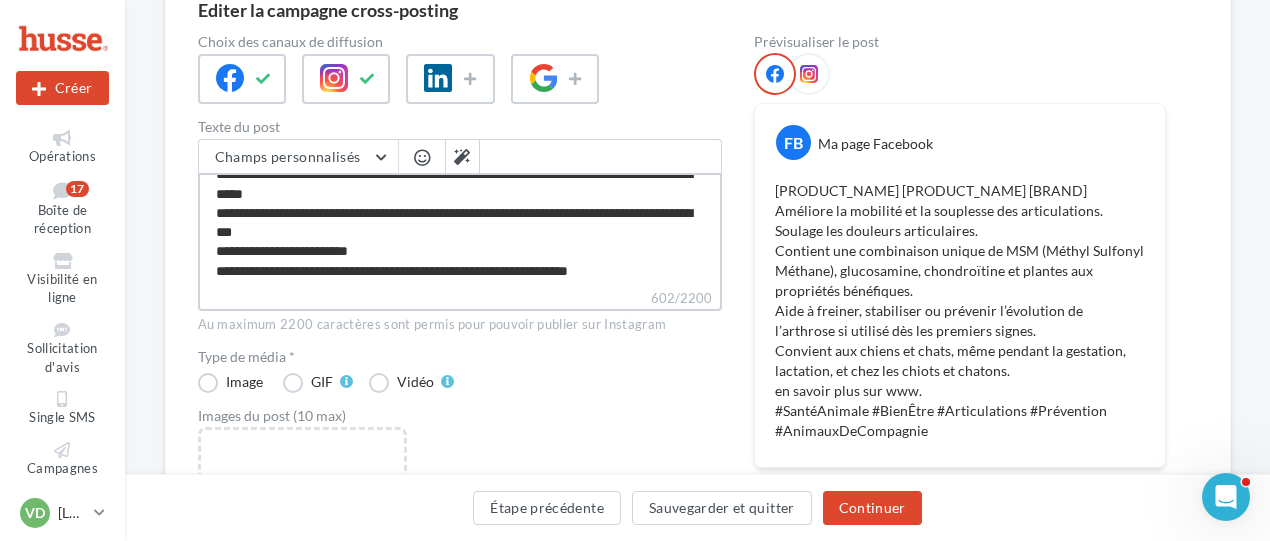 type on "**********" 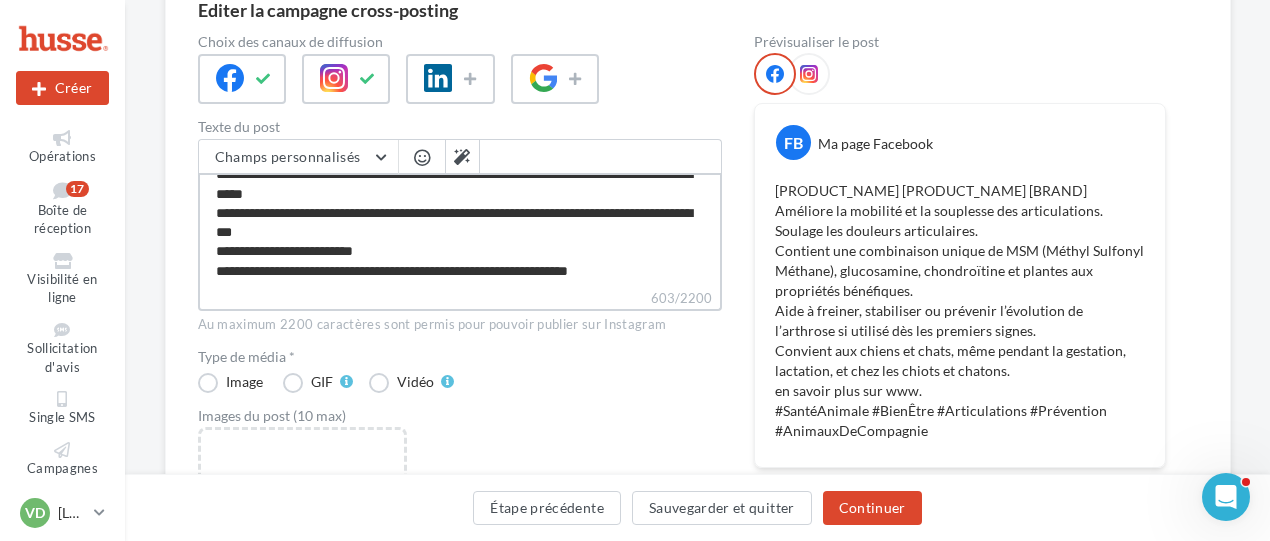 type on "**********" 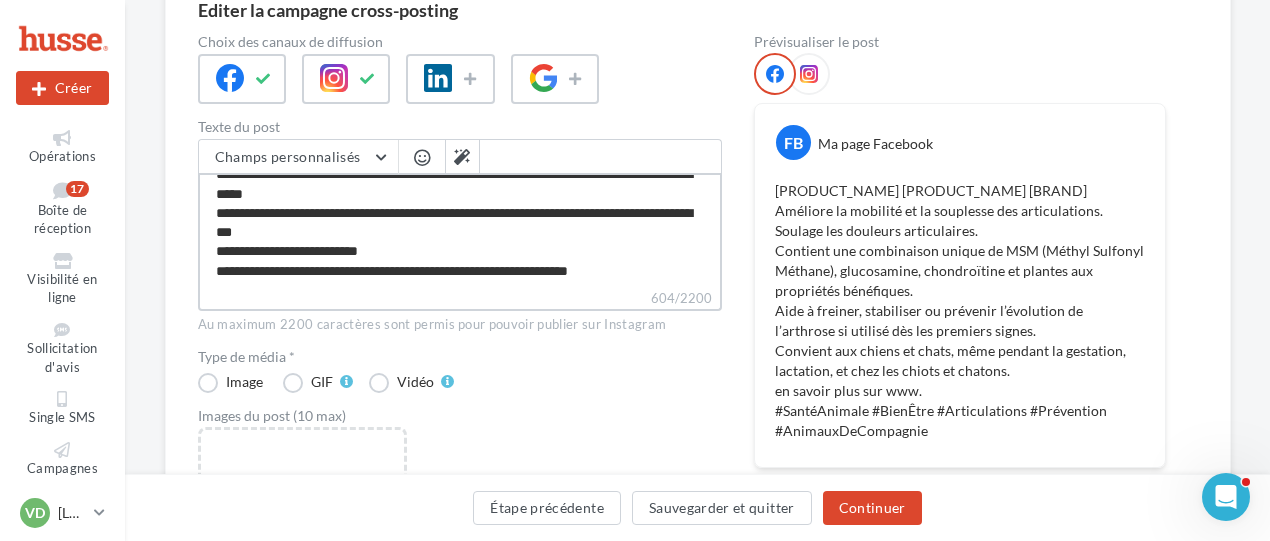 type on "**********" 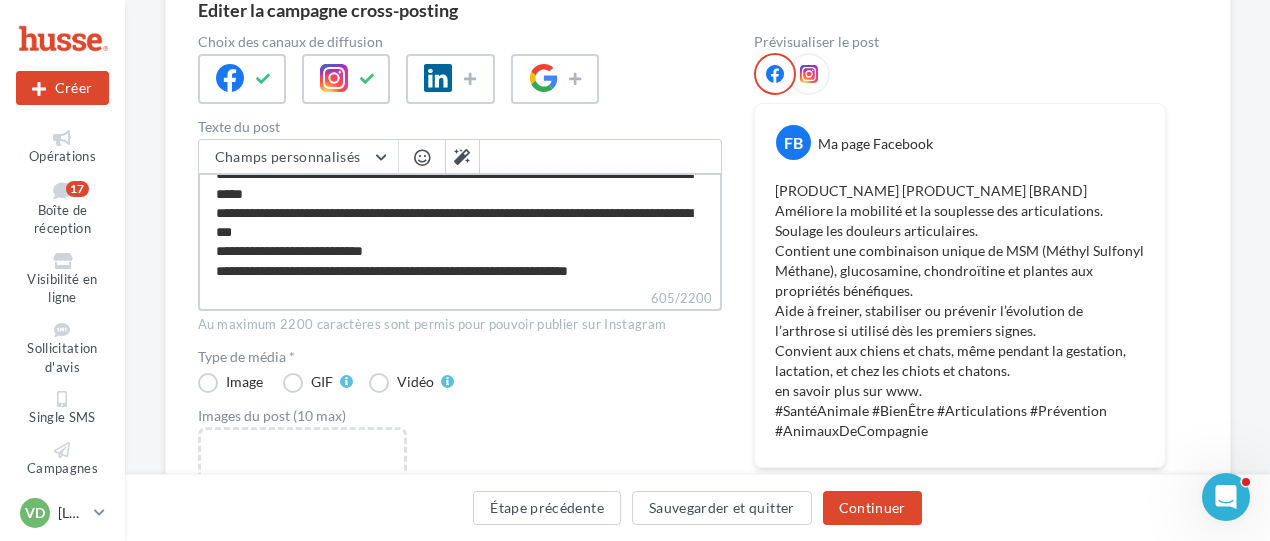 type on "**********" 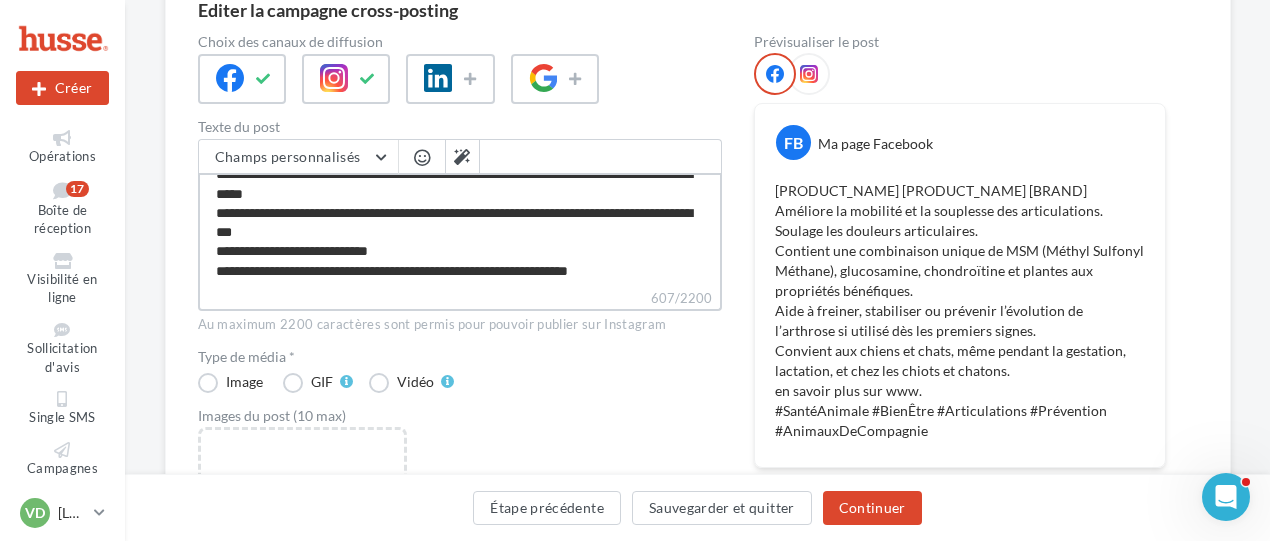 type on "**********" 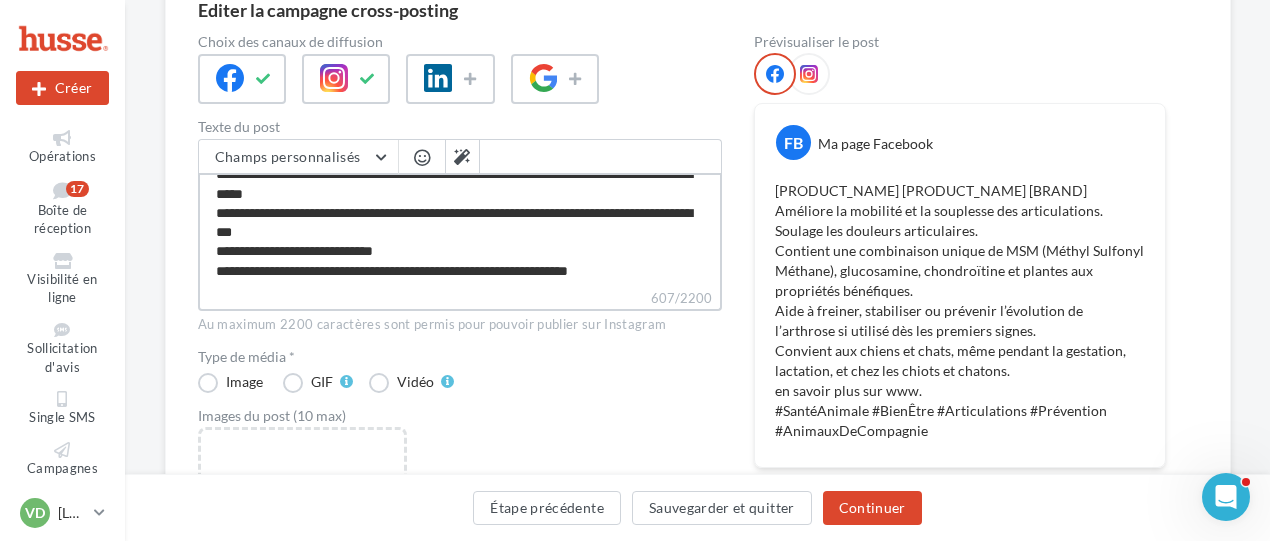 type on "**********" 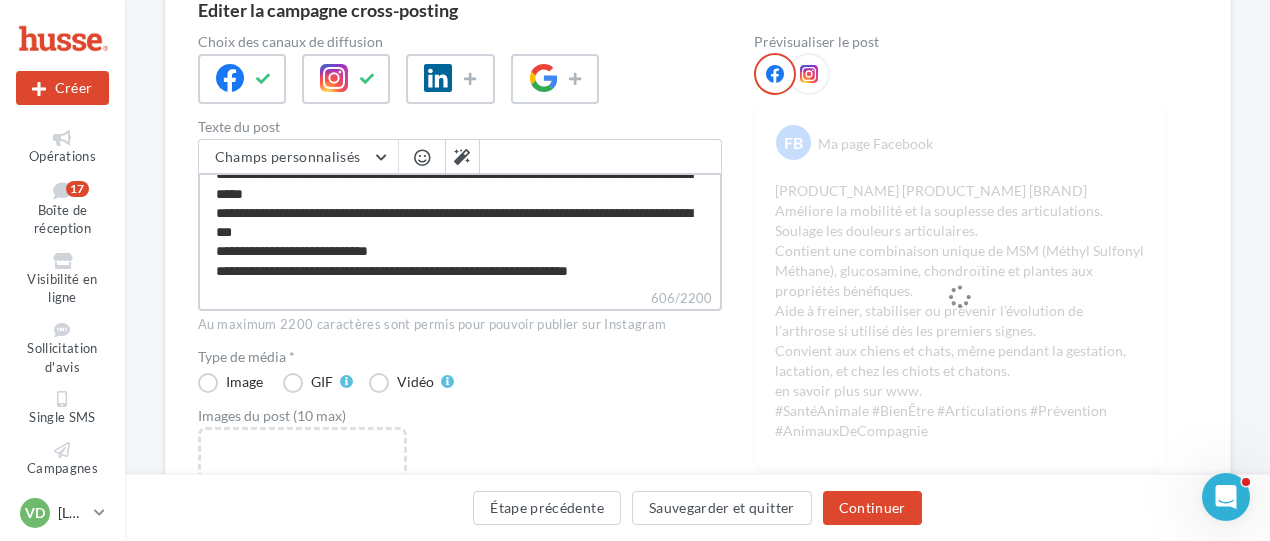 type on "**********" 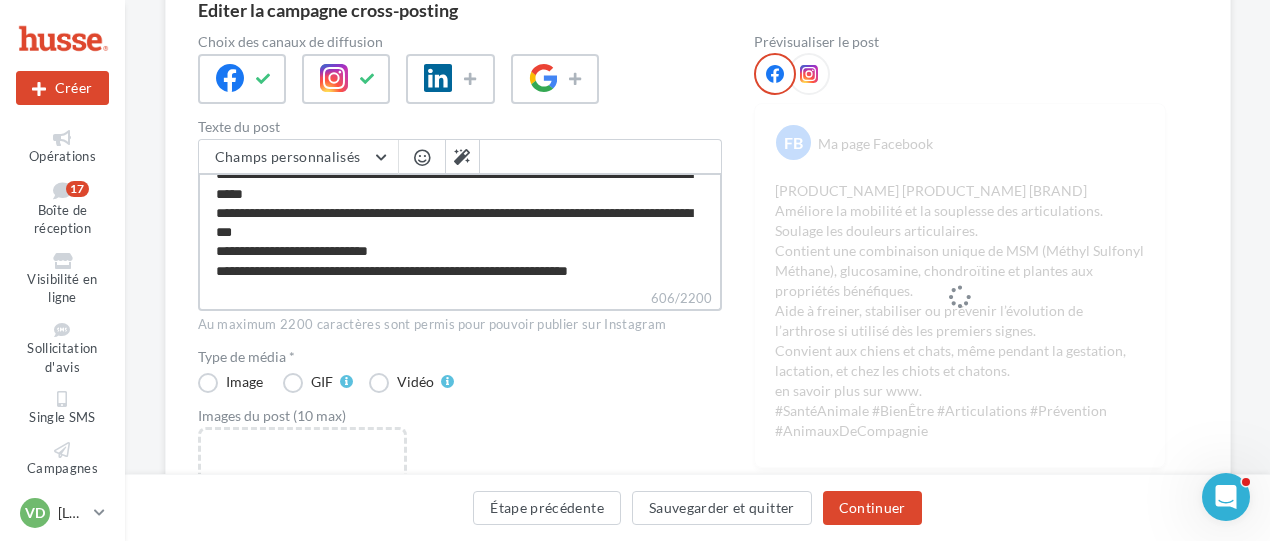 type on "**********" 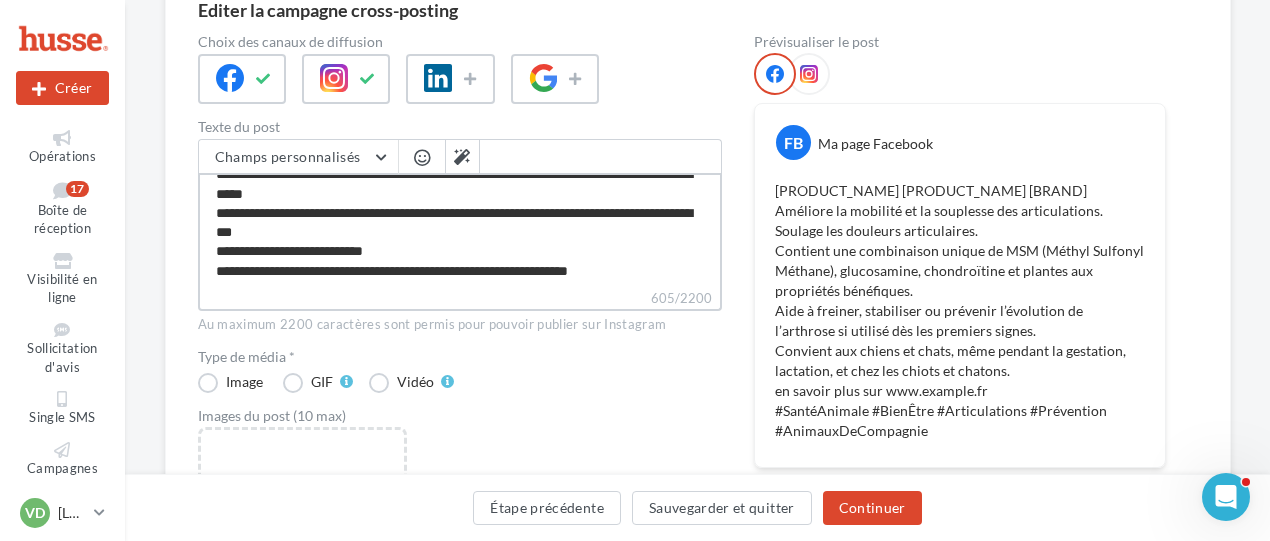 type on "**********" 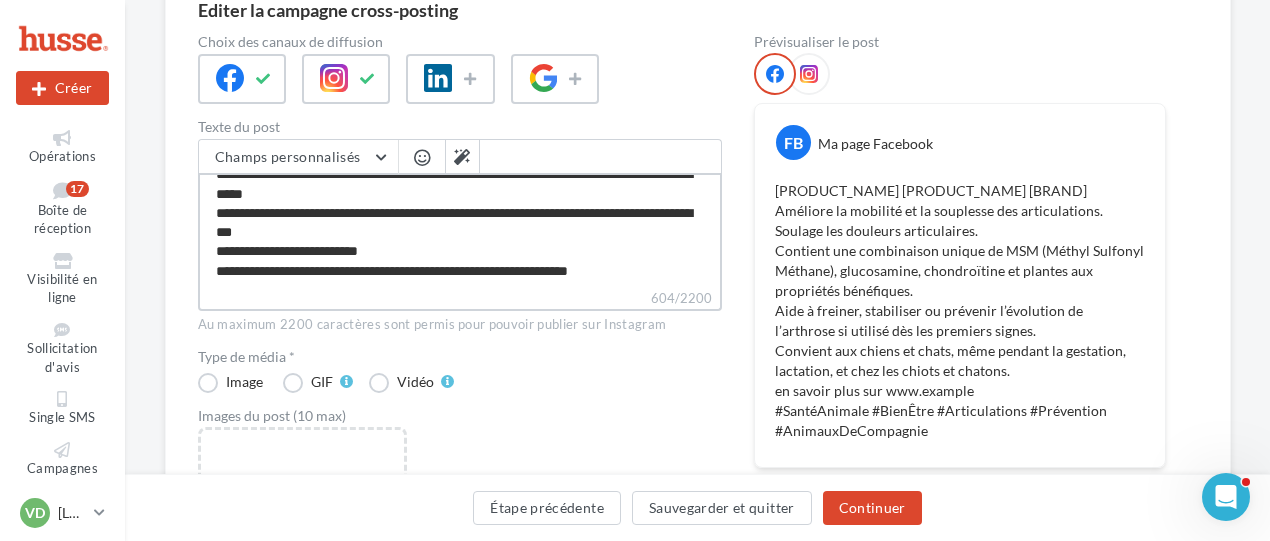 type on "**********" 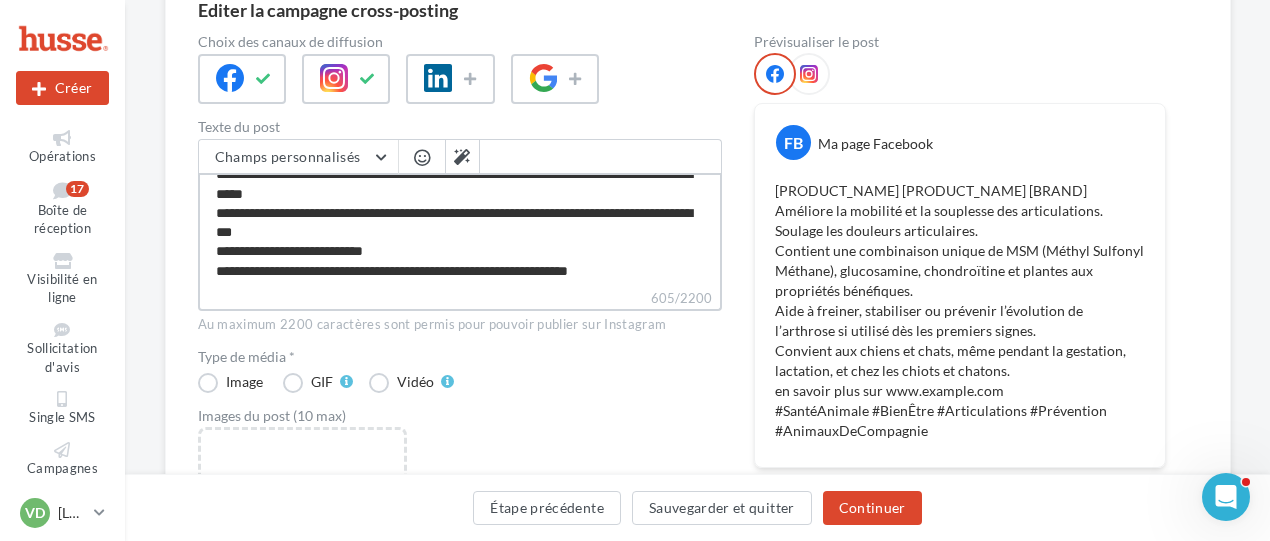 type on "**********" 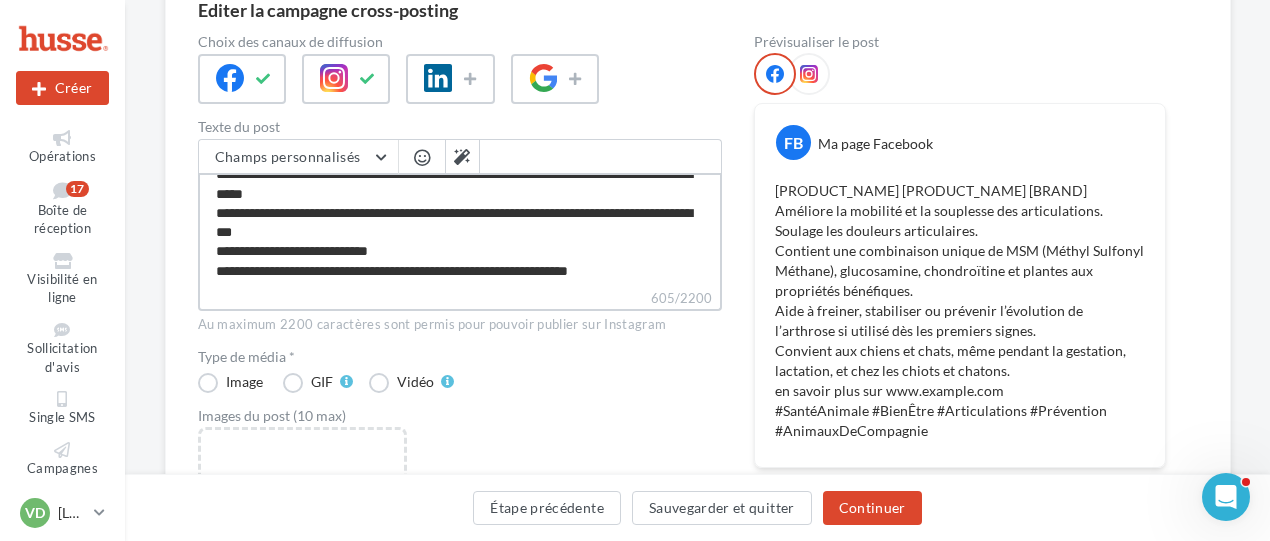 type on "**********" 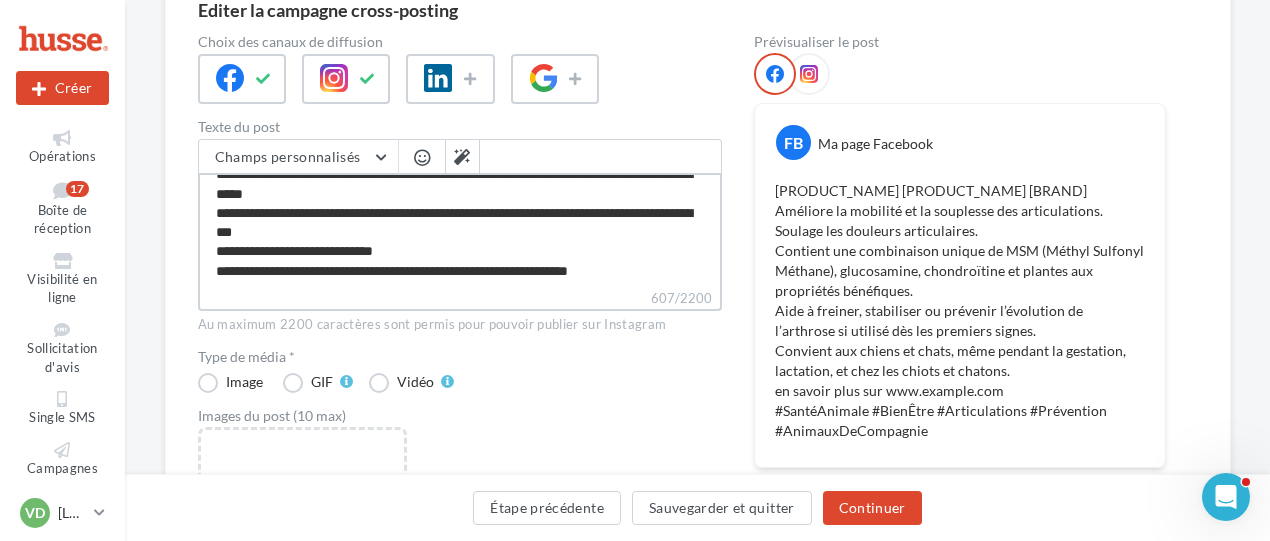 click on "**********" at bounding box center (460, 230) 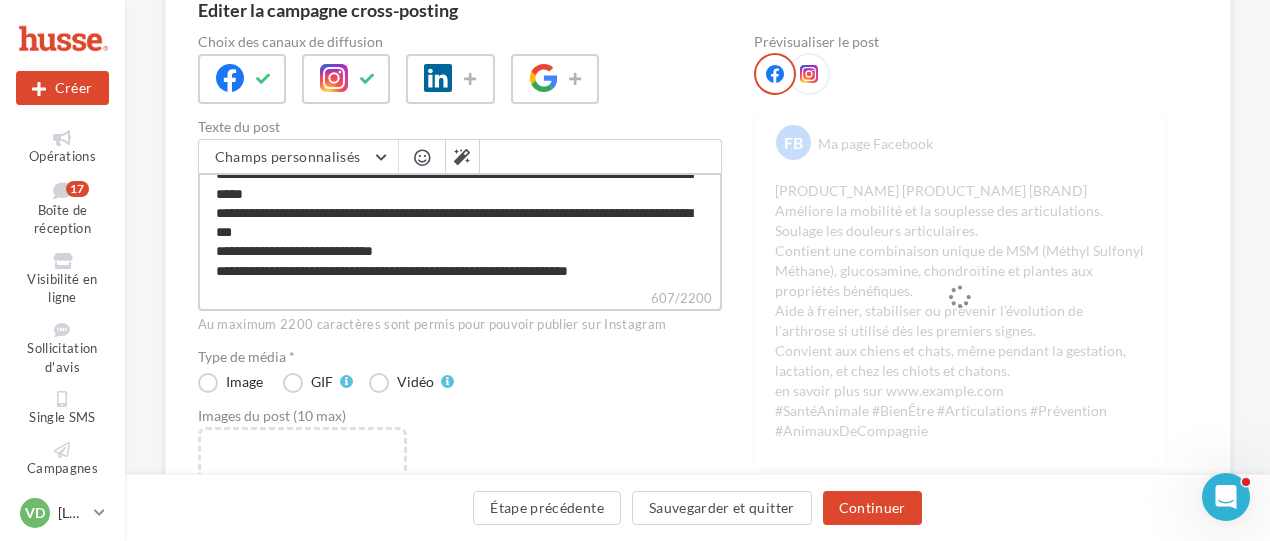 type on "**********" 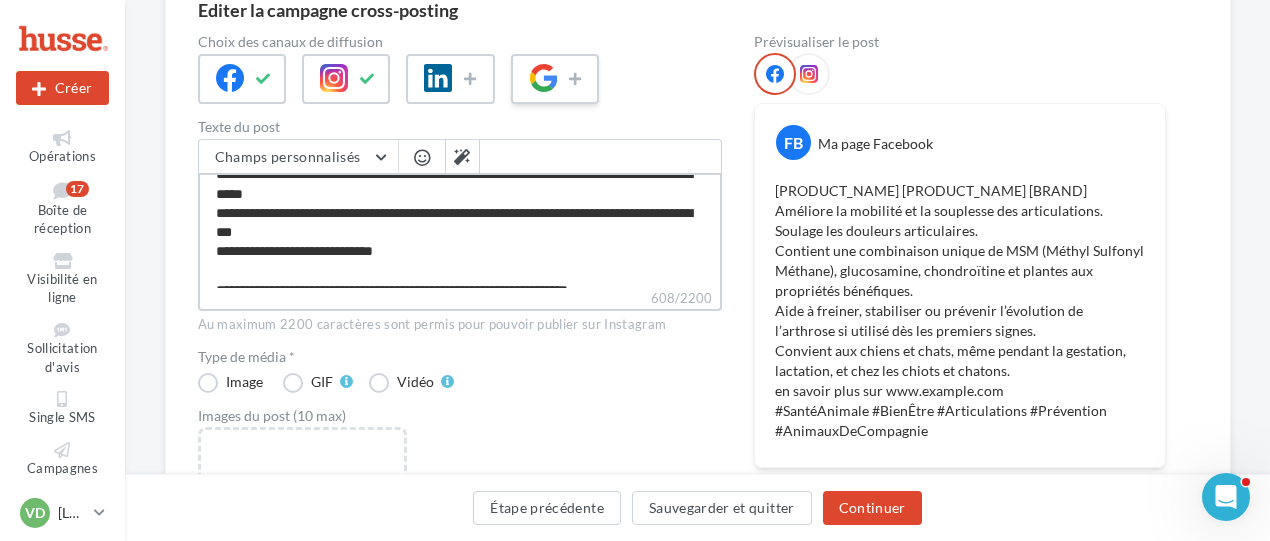 scroll, scrollTop: 0, scrollLeft: 0, axis: both 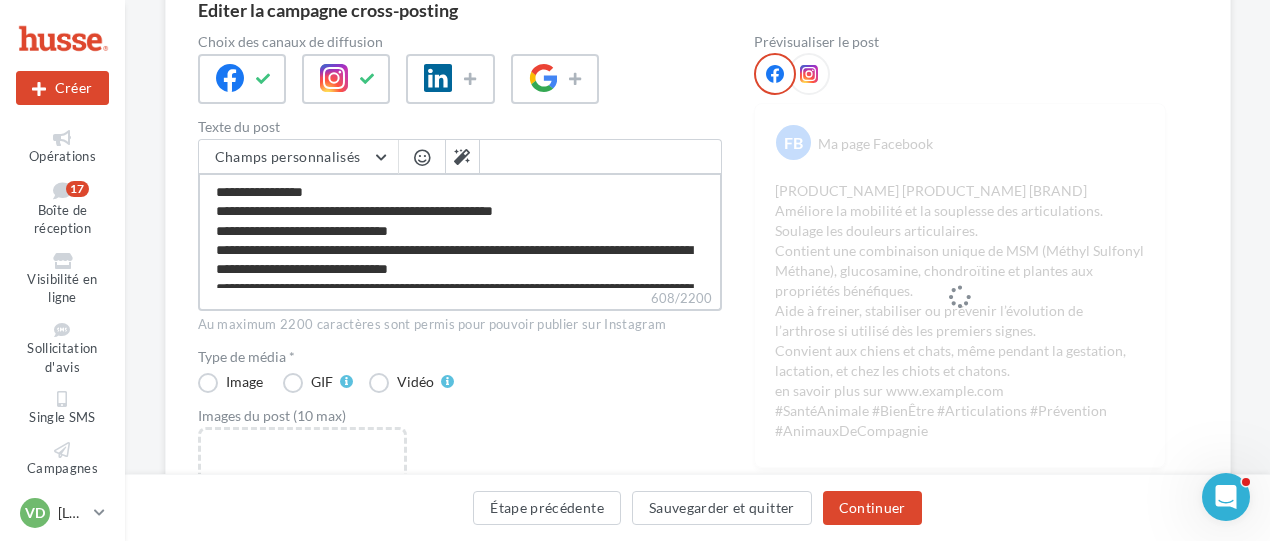 type on "**********" 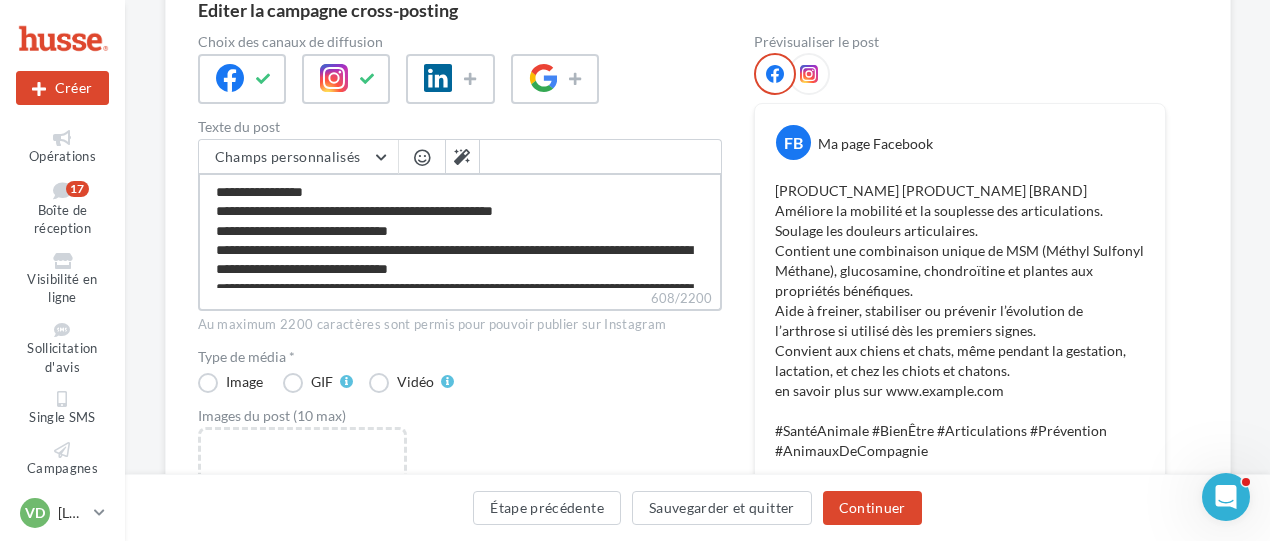 scroll, scrollTop: 152, scrollLeft: 0, axis: vertical 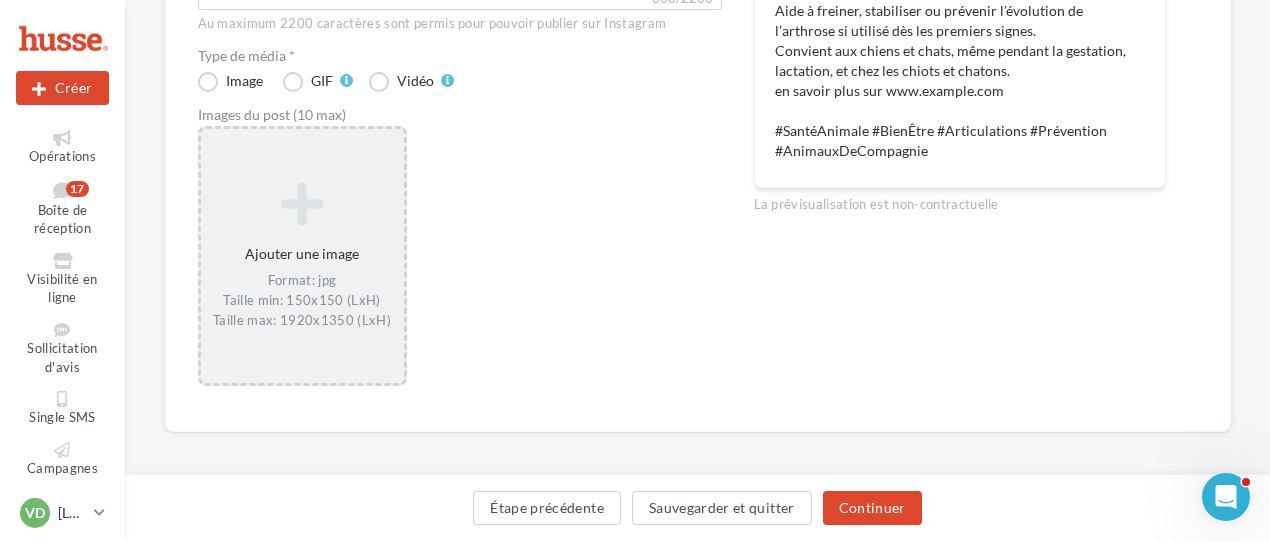 click on "Ajouter une image     Format: jpg   Taille min: 150x150 (LxH)   Taille max: 1920x1350 (LxH)" at bounding box center (302, 256) 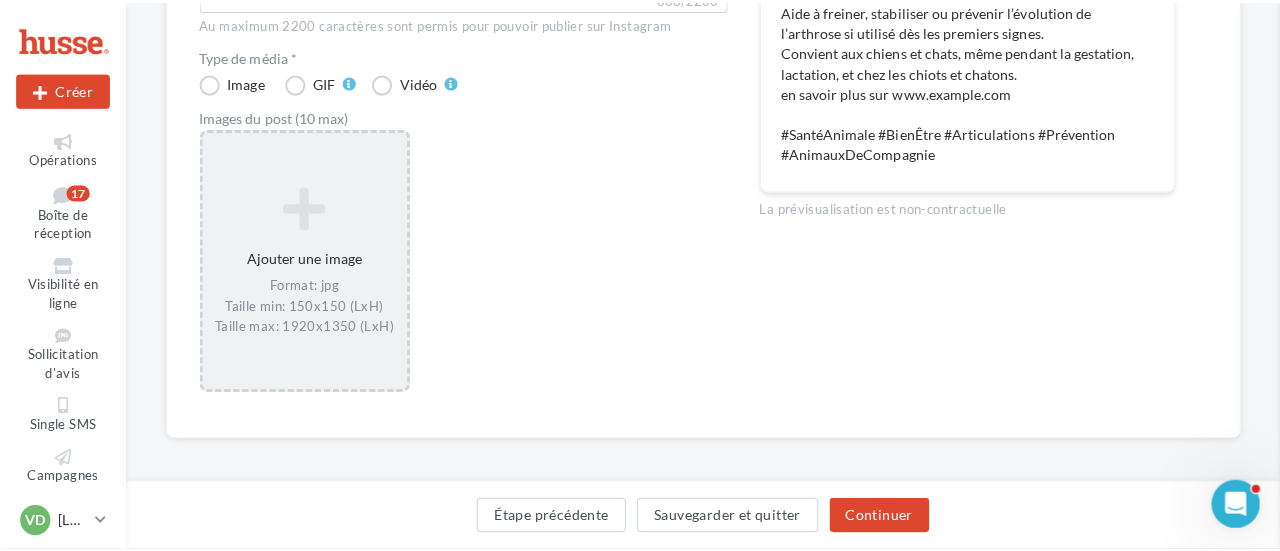 scroll, scrollTop: 496, scrollLeft: 0, axis: vertical 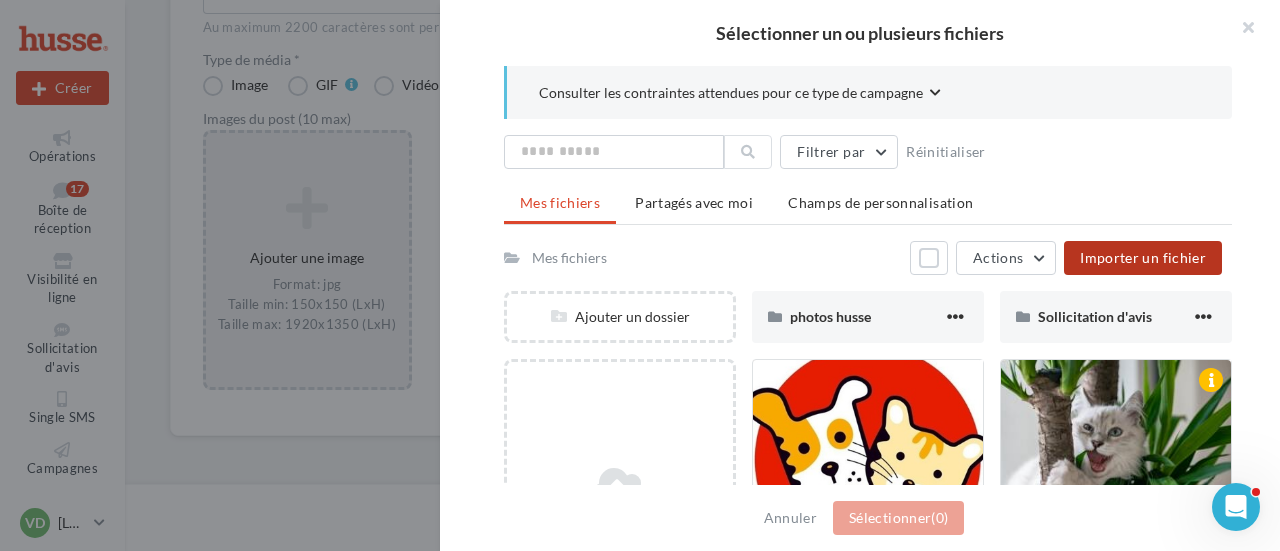 click on "Importer un fichier" at bounding box center [1143, 257] 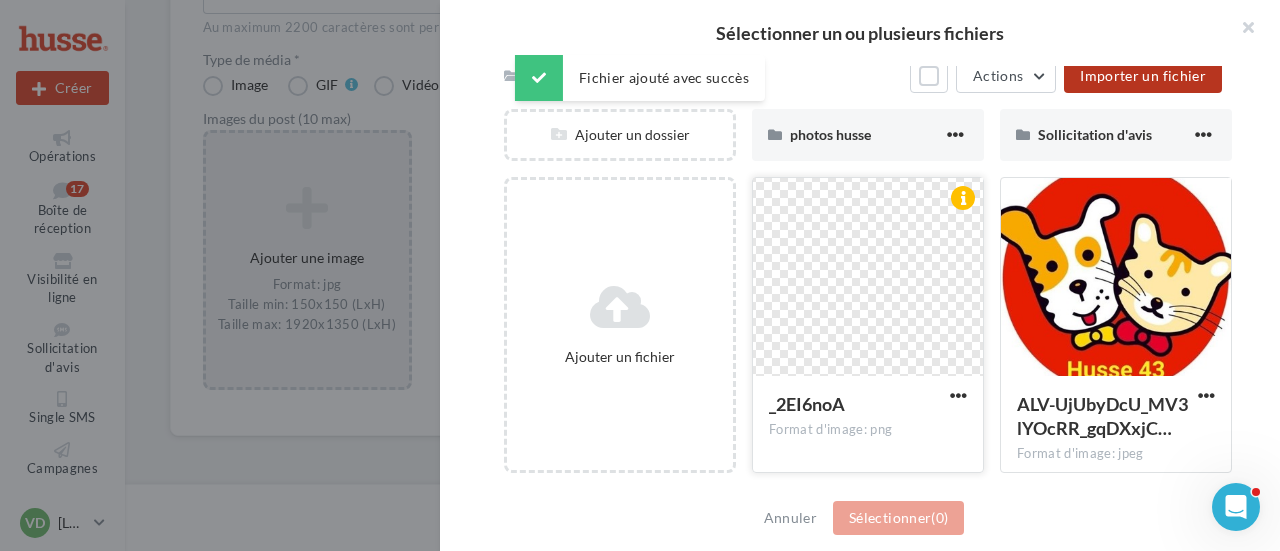 scroll, scrollTop: 0, scrollLeft: 0, axis: both 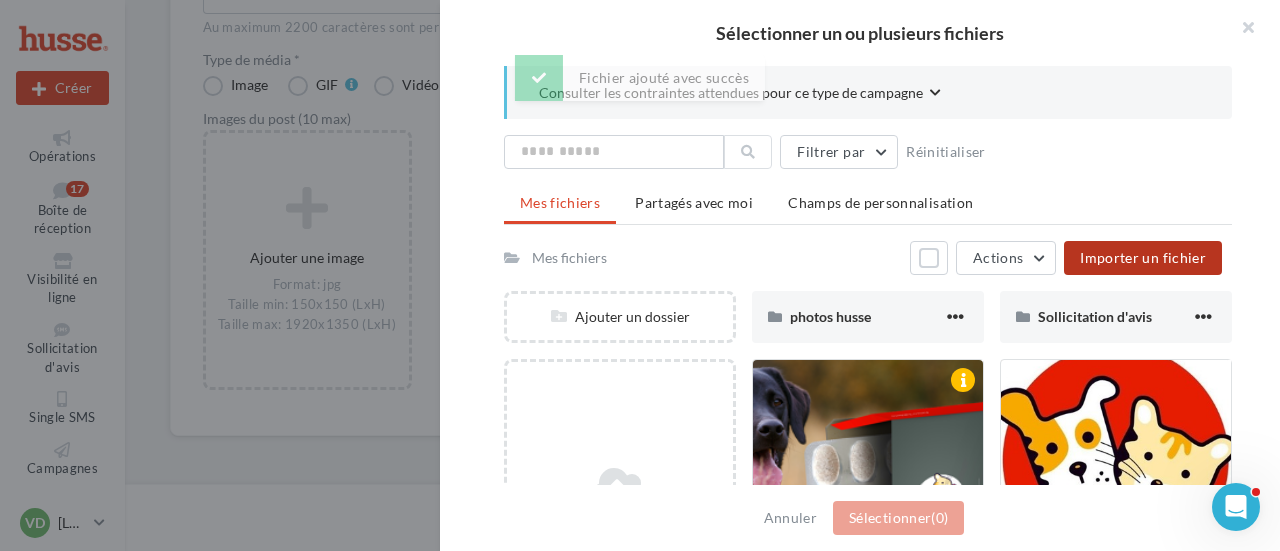 click on "Importer un fichier" at bounding box center (1143, 257) 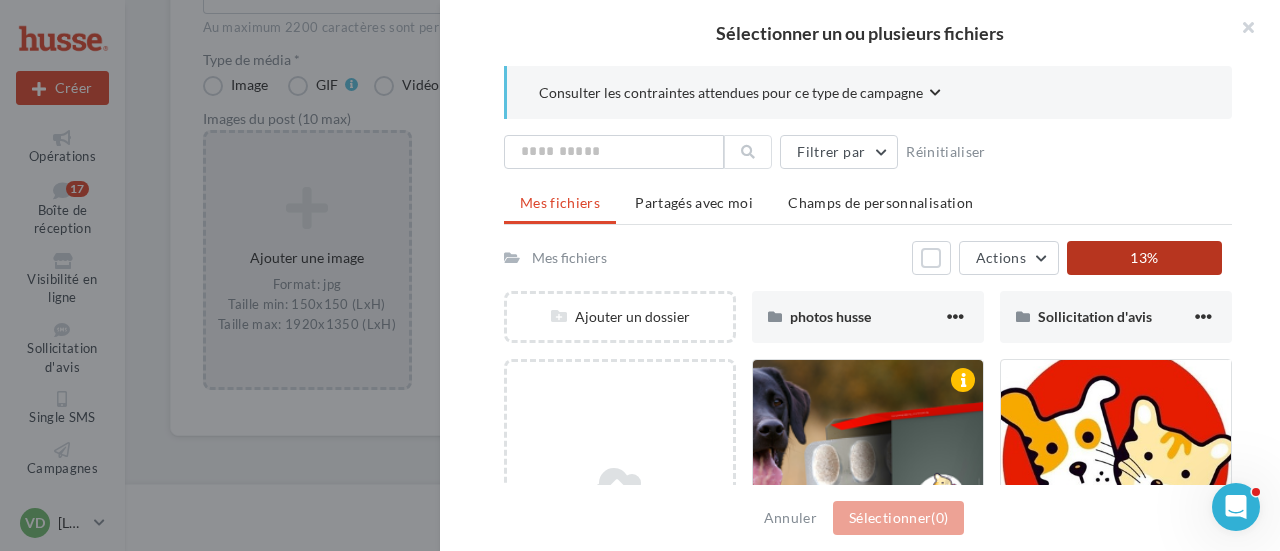 scroll, scrollTop: 200, scrollLeft: 0, axis: vertical 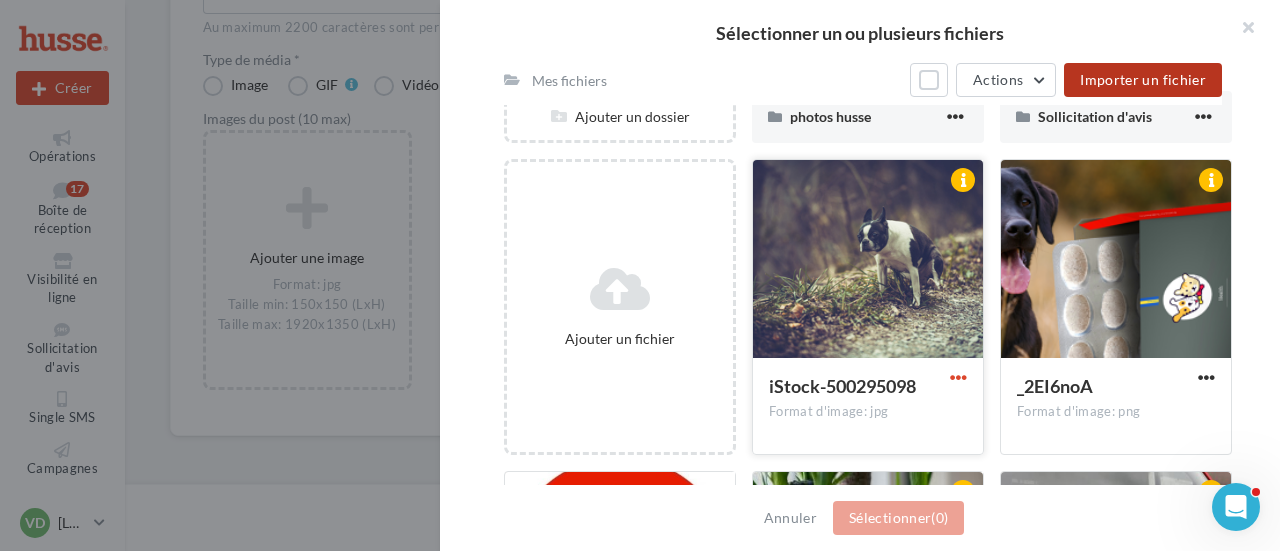 click at bounding box center (958, 377) 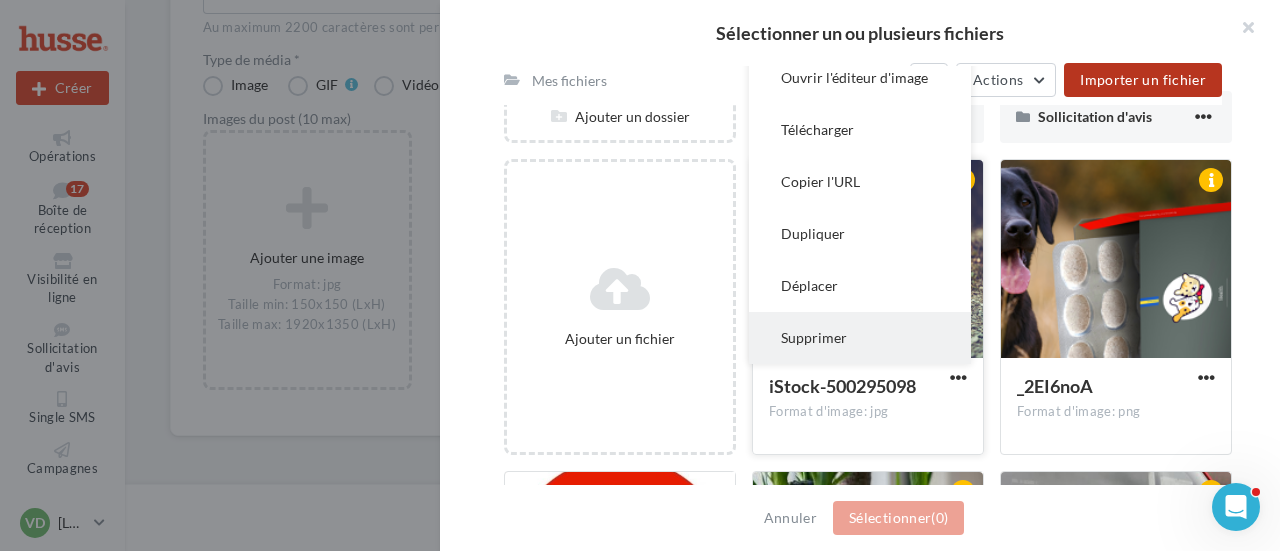 click on "Supprimer" at bounding box center [860, 338] 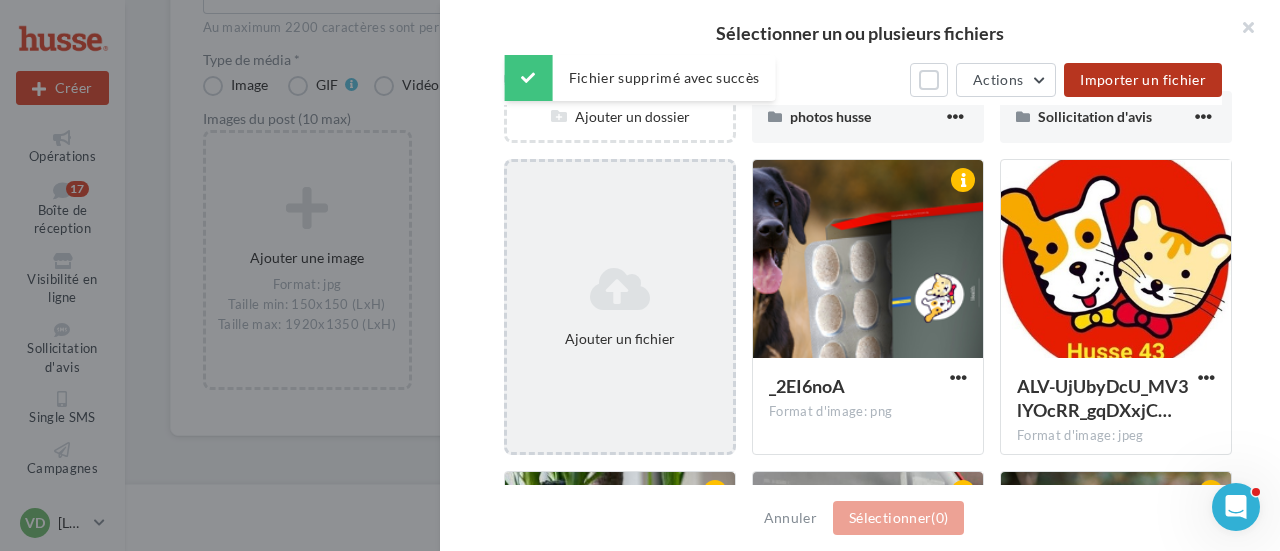 click on "Ajouter un fichier" at bounding box center [620, 339] 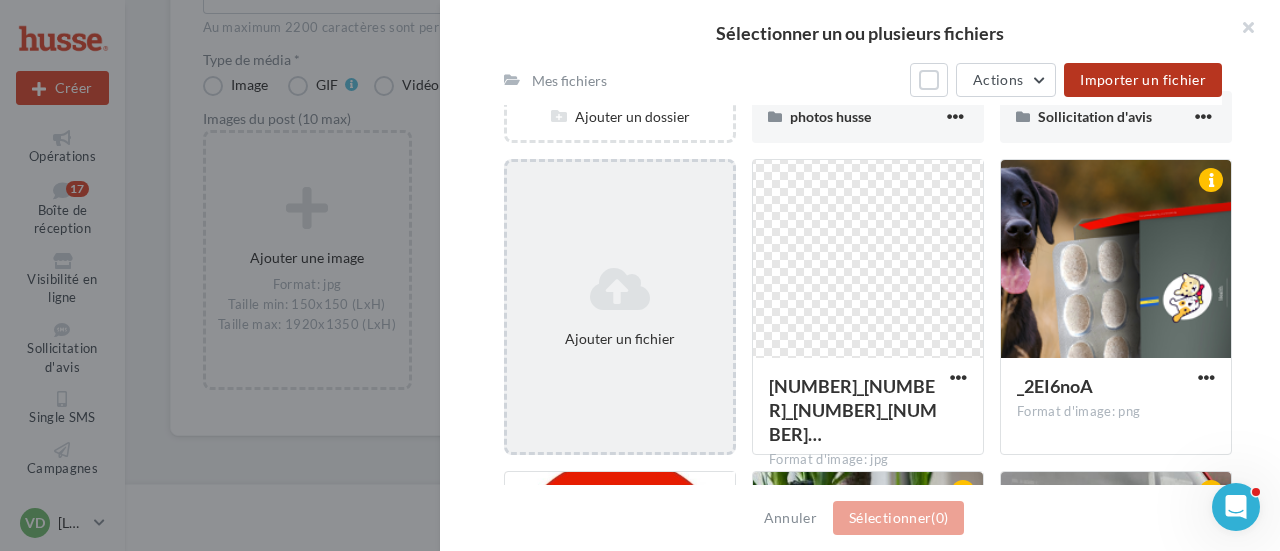 scroll, scrollTop: 300, scrollLeft: 0, axis: vertical 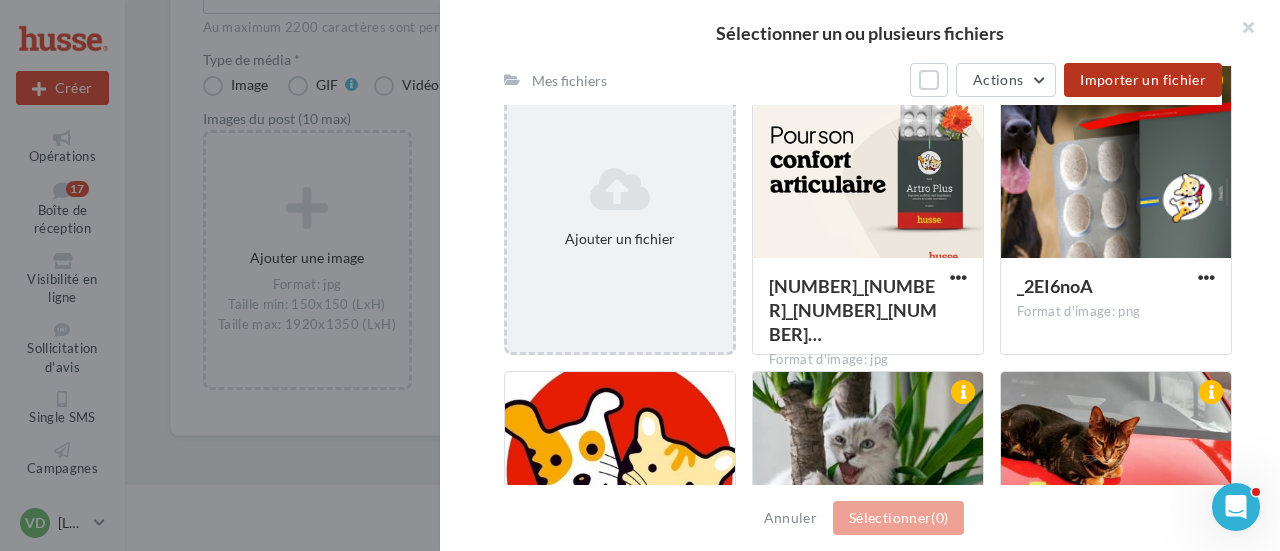 click on "Ajouter un fichier" at bounding box center (620, 239) 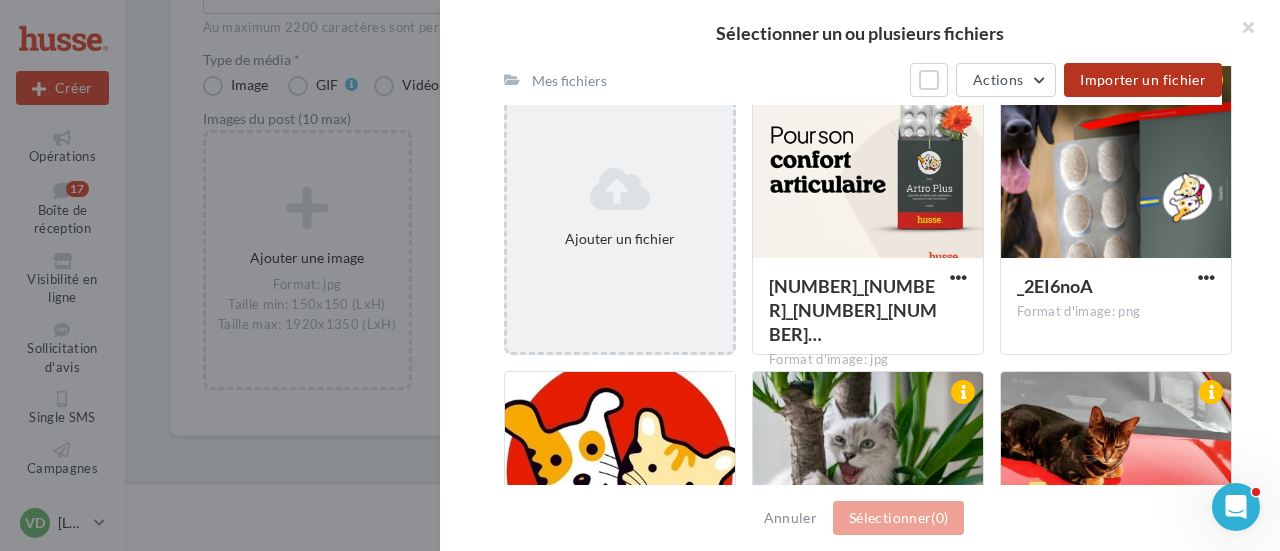 click on "Ajouter un fichier" at bounding box center [620, 207] 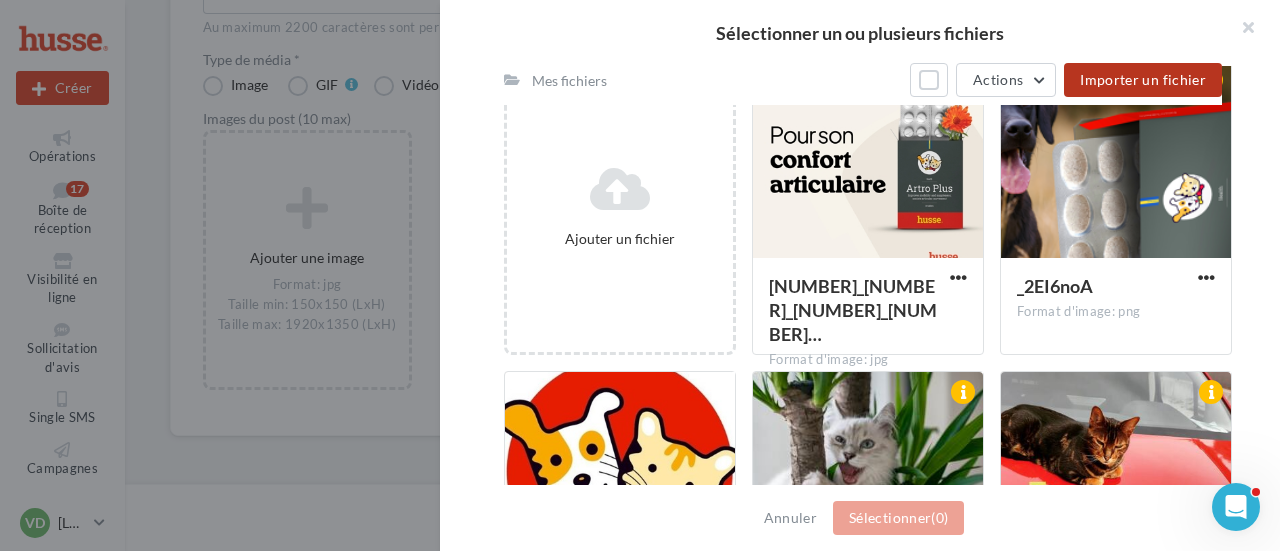 scroll, scrollTop: 250, scrollLeft: 0, axis: vertical 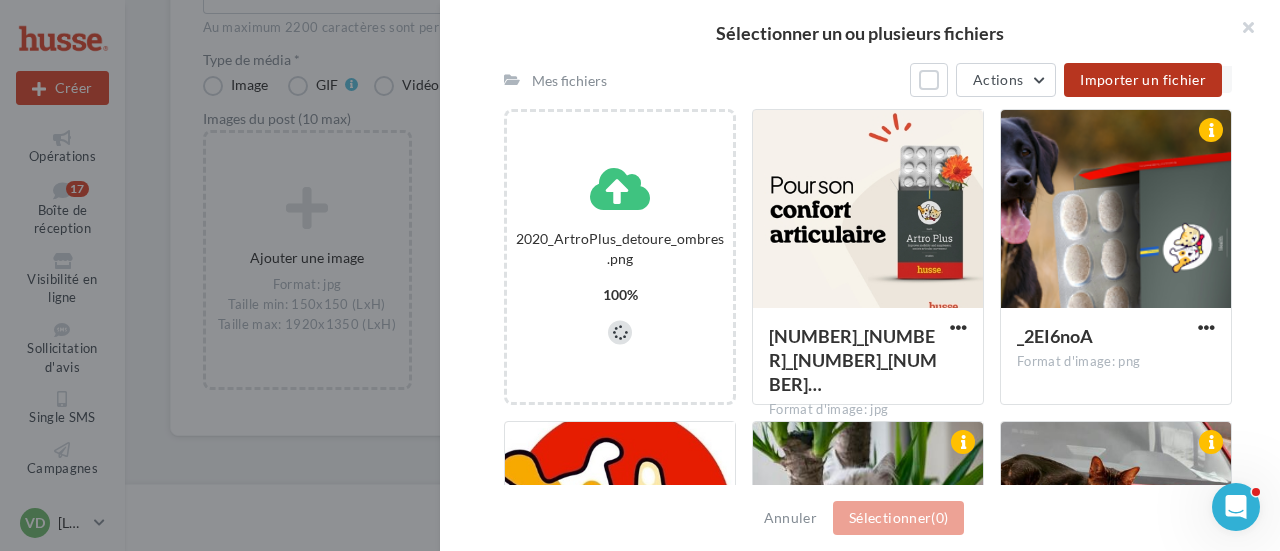 click on "Importer un fichier" at bounding box center [1143, 79] 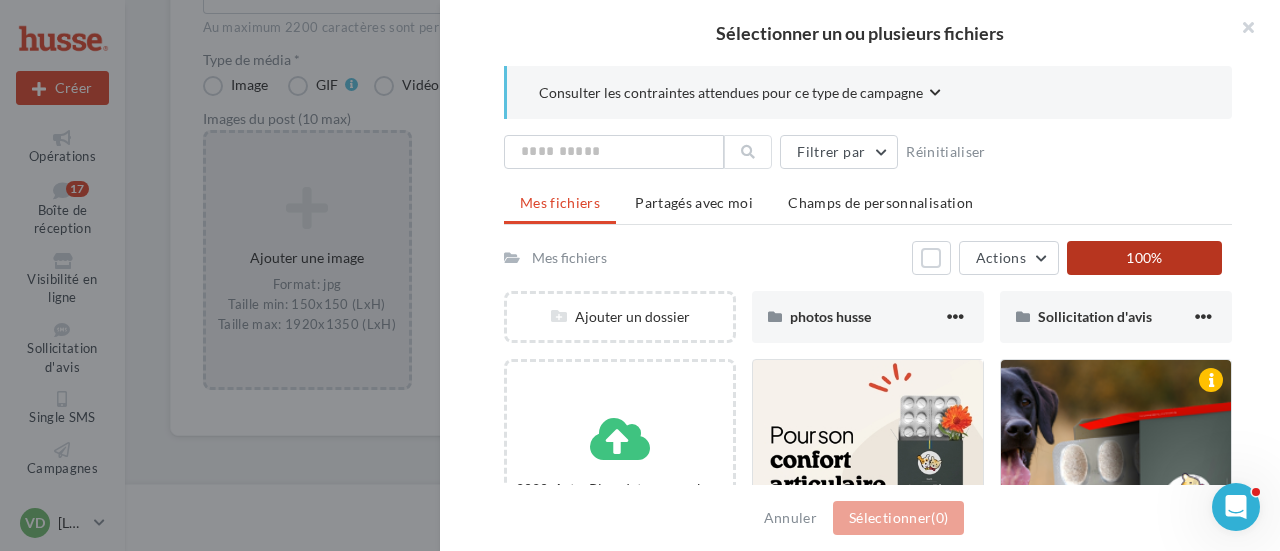 scroll, scrollTop: 200, scrollLeft: 0, axis: vertical 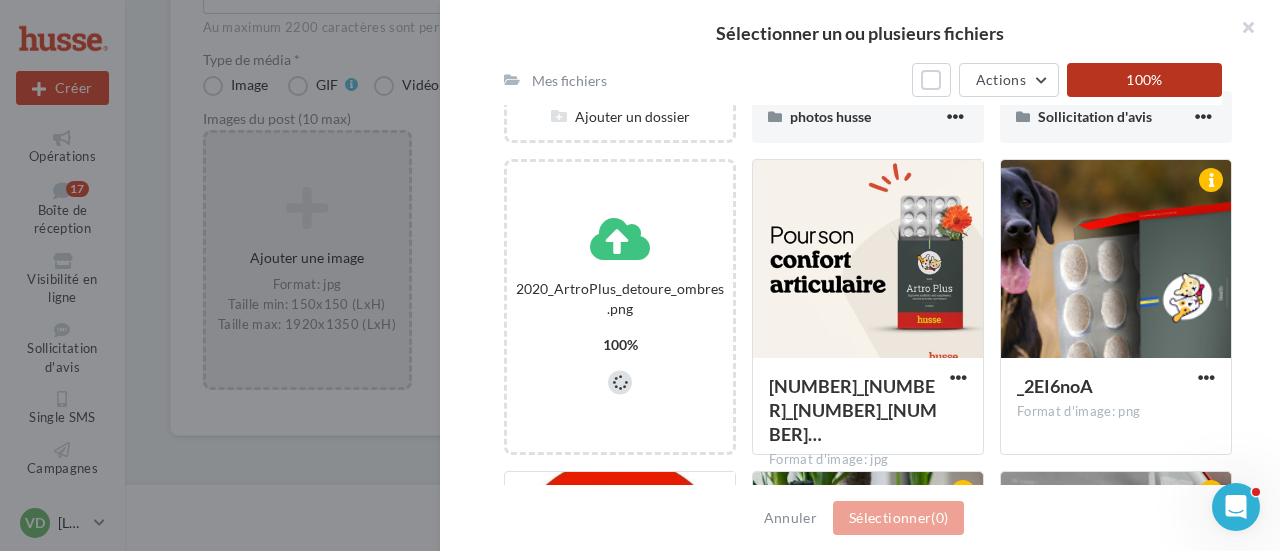 click at bounding box center [868, 696] 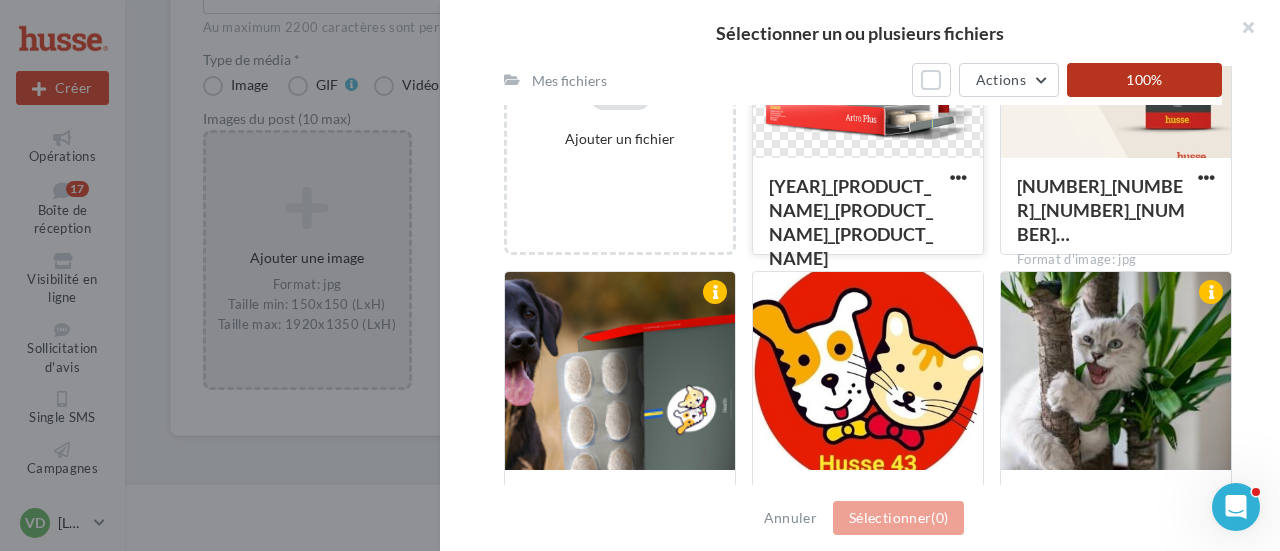 scroll, scrollTop: 300, scrollLeft: 0, axis: vertical 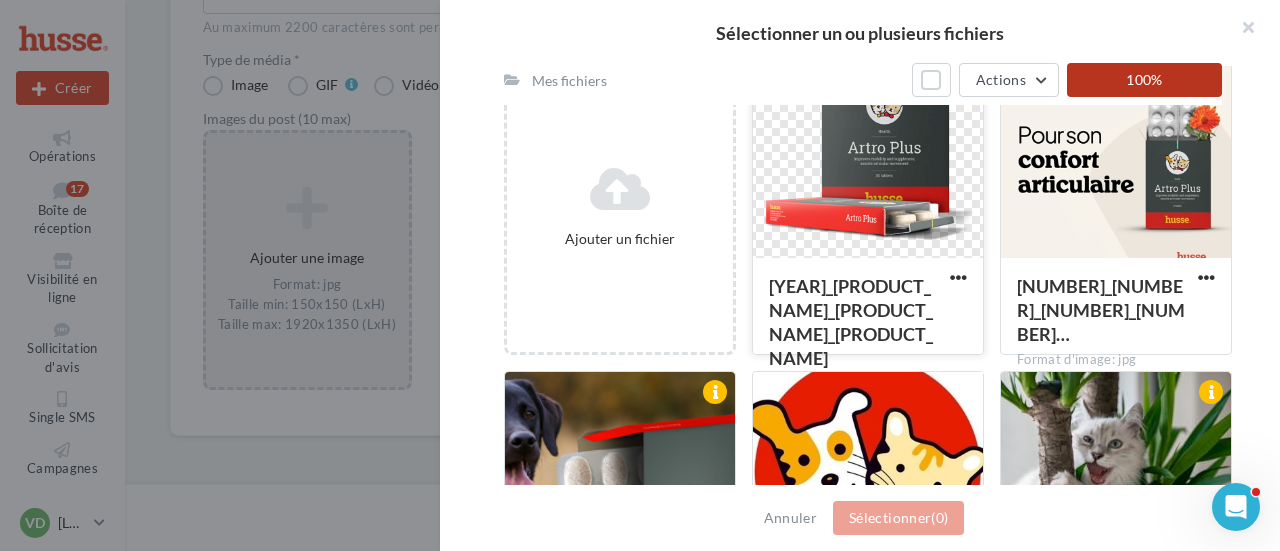 click at bounding box center (868, 160) 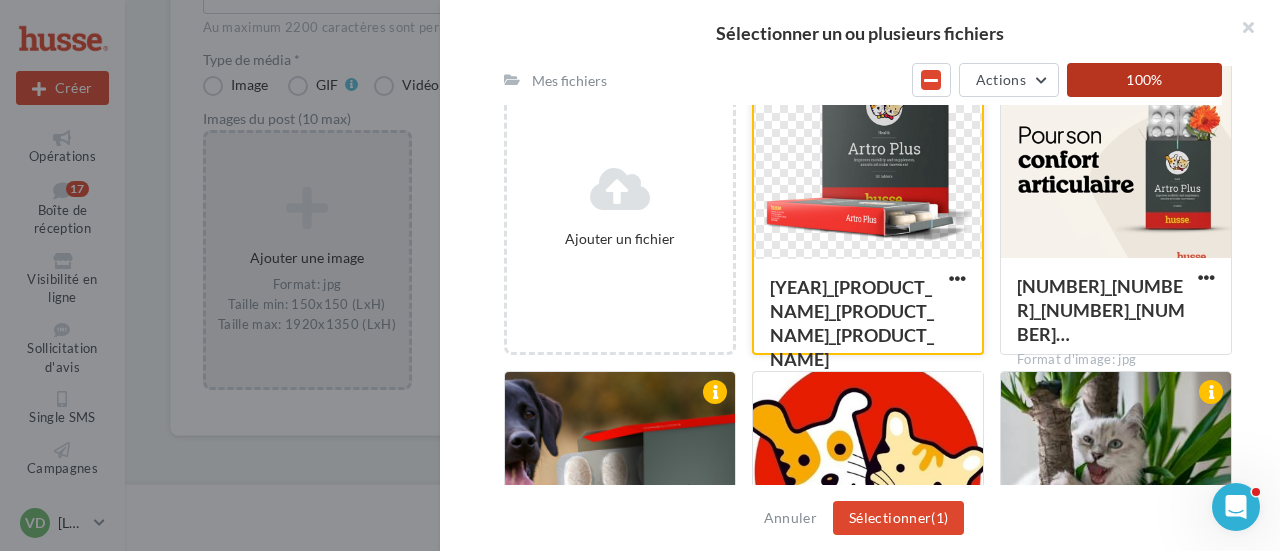 click at bounding box center (868, 161) 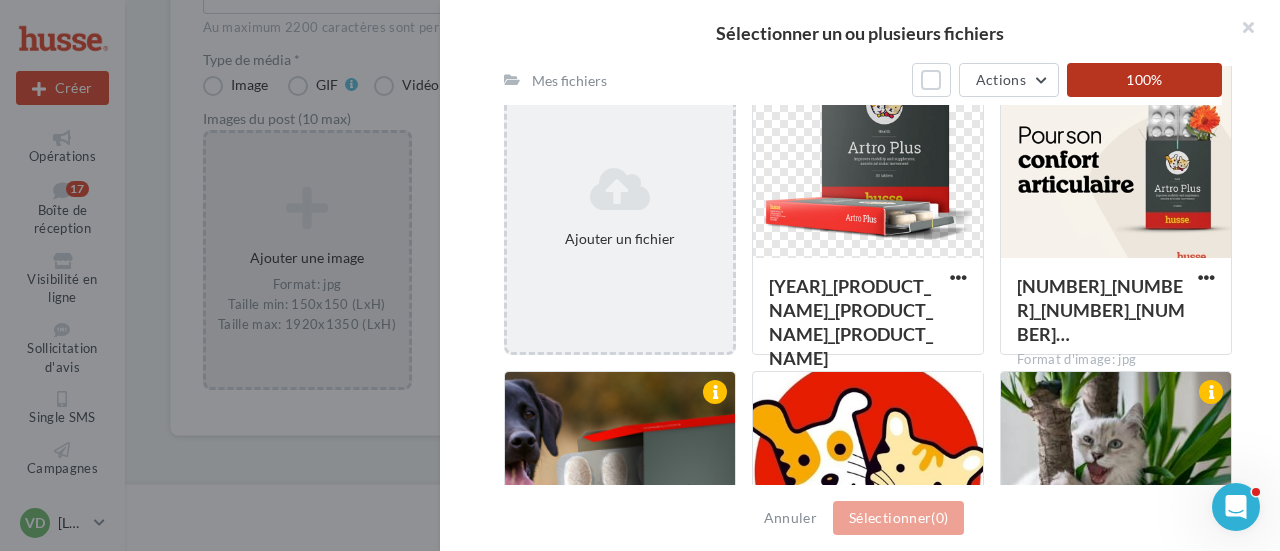click on "Ajouter un fichier" at bounding box center [620, 239] 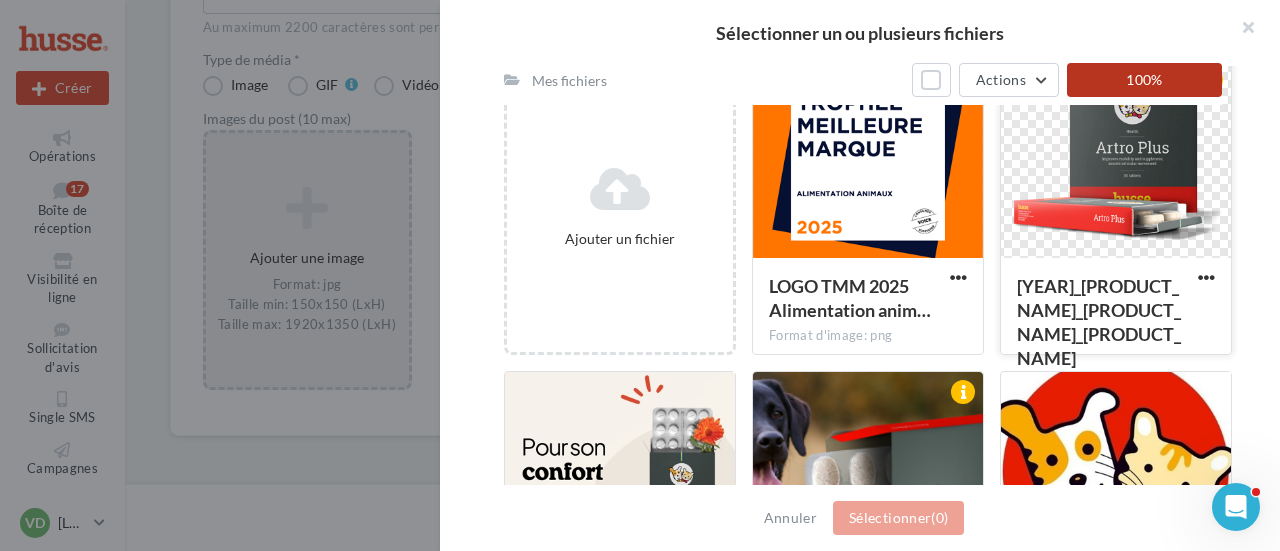 scroll, scrollTop: 100, scrollLeft: 0, axis: vertical 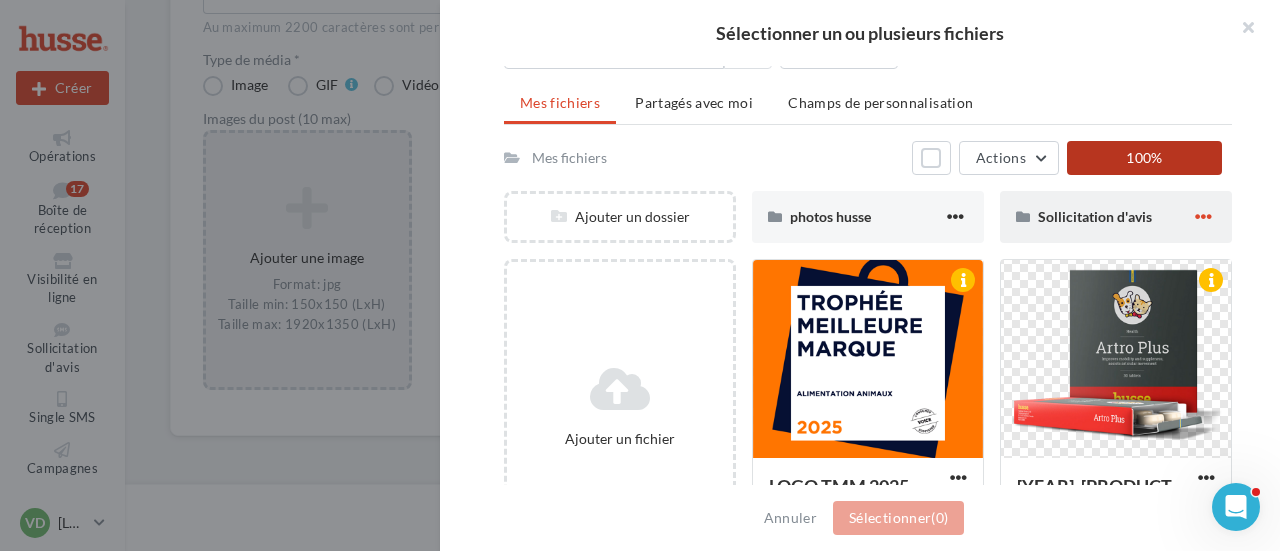click at bounding box center (1203, 216) 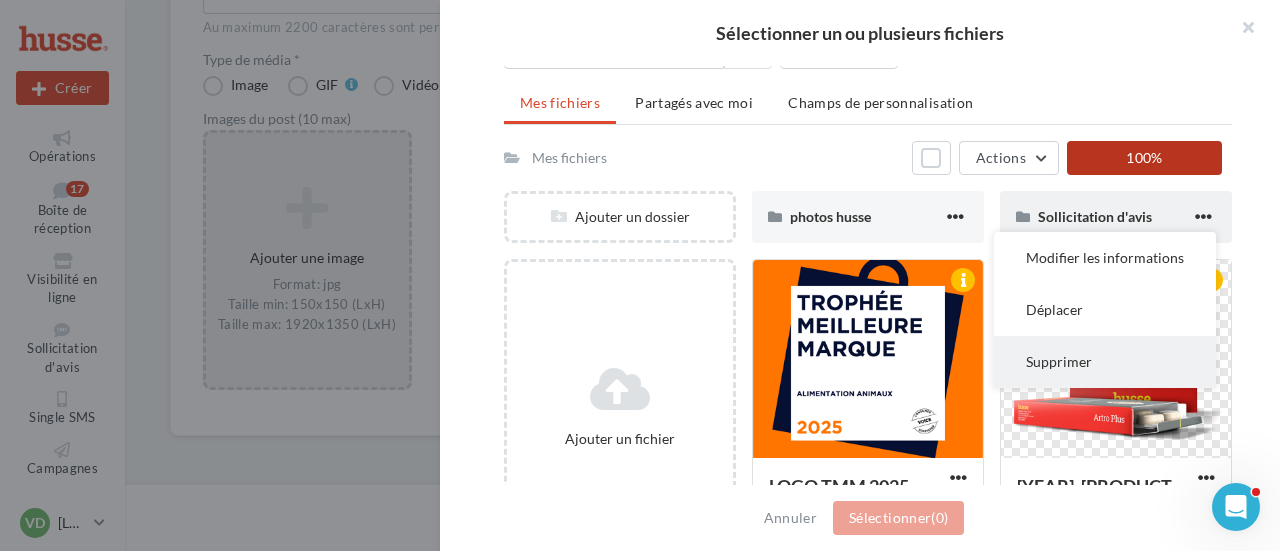 click on "Supprimer" at bounding box center [1105, 362] 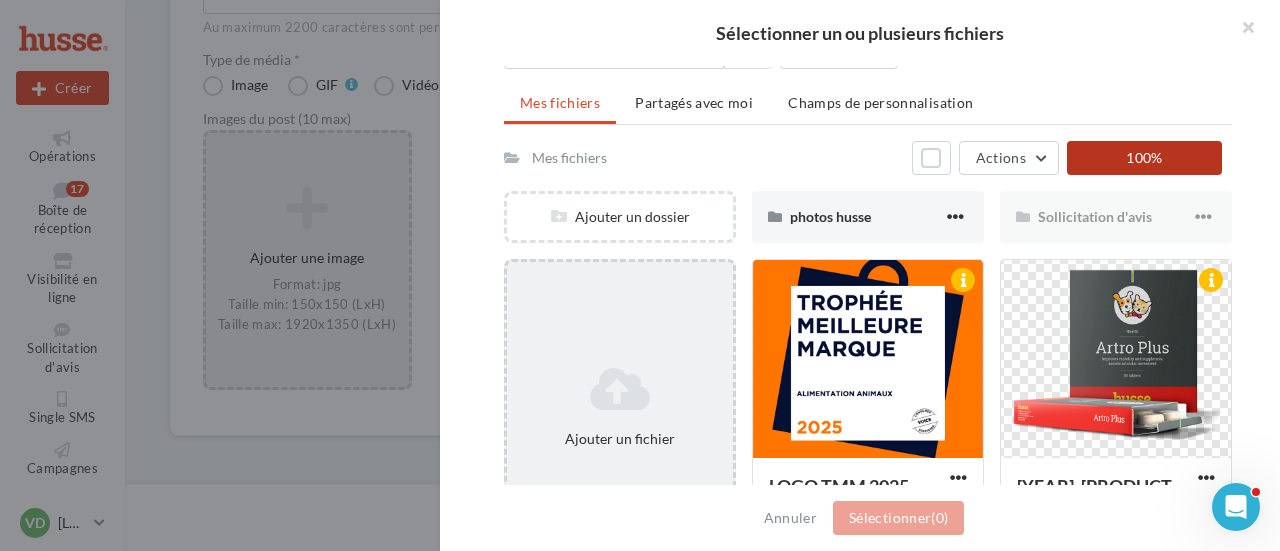 click at bounding box center [620, 389] 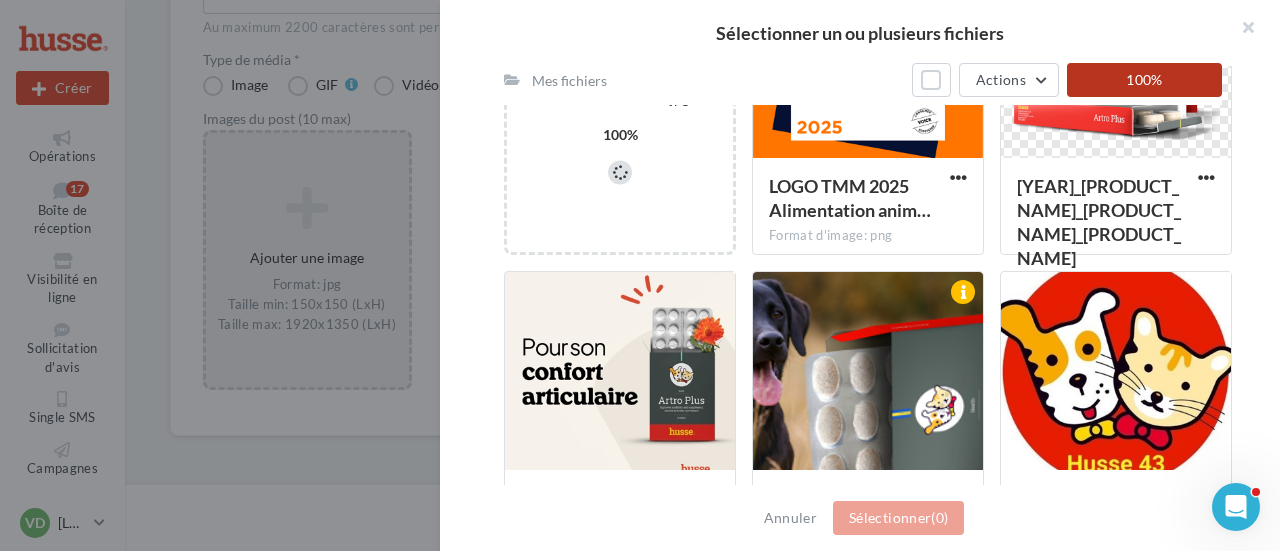 scroll, scrollTop: 100, scrollLeft: 0, axis: vertical 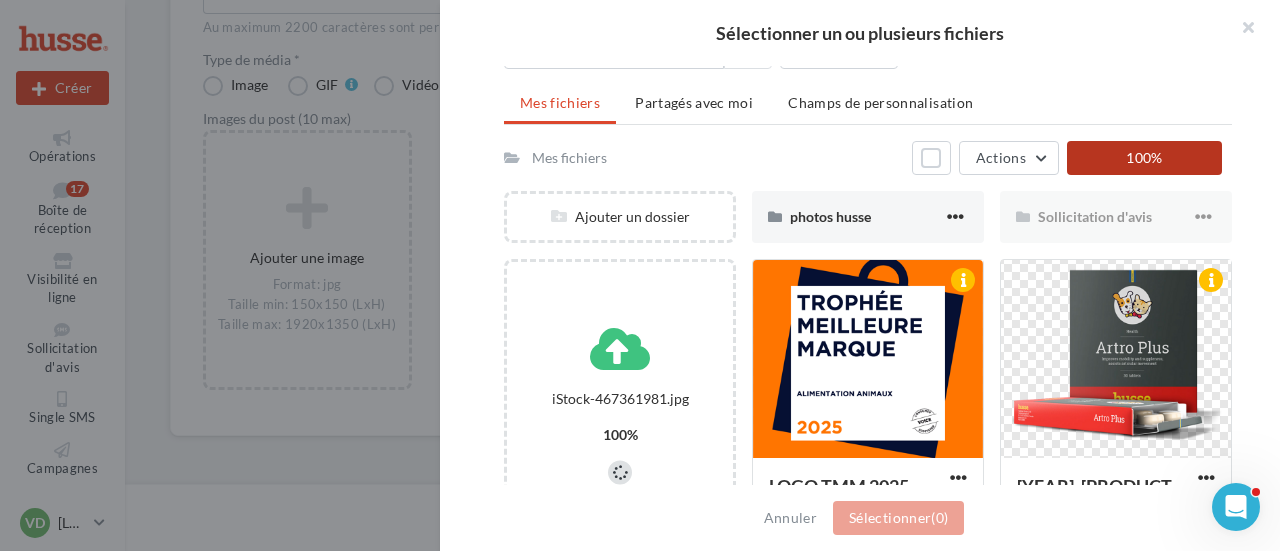 click on "100%" at bounding box center (1144, 158) 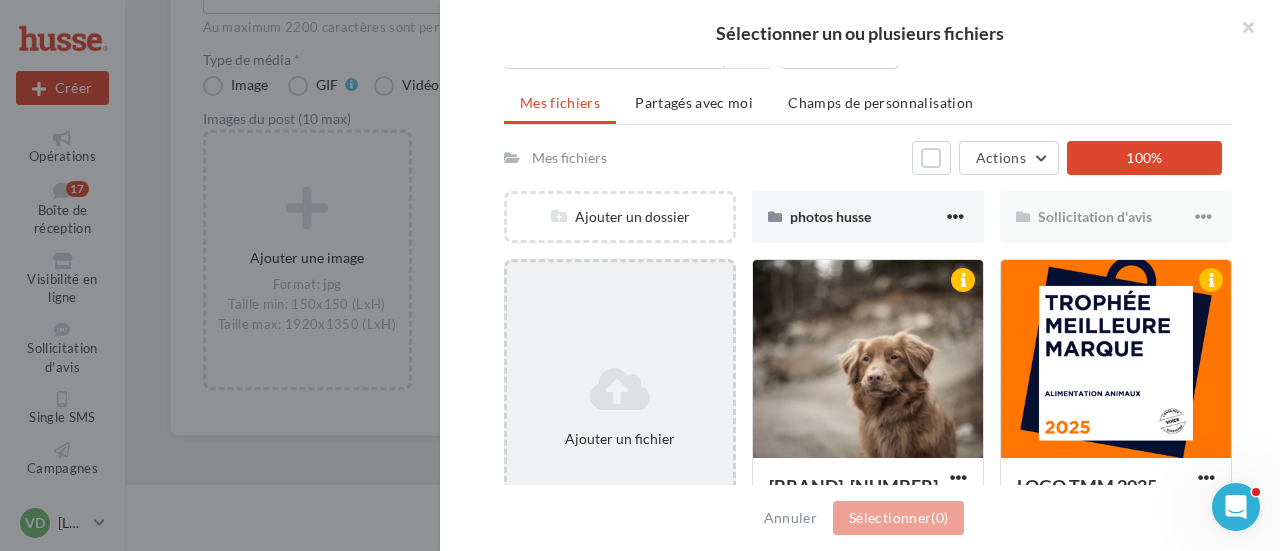 click at bounding box center (620, 389) 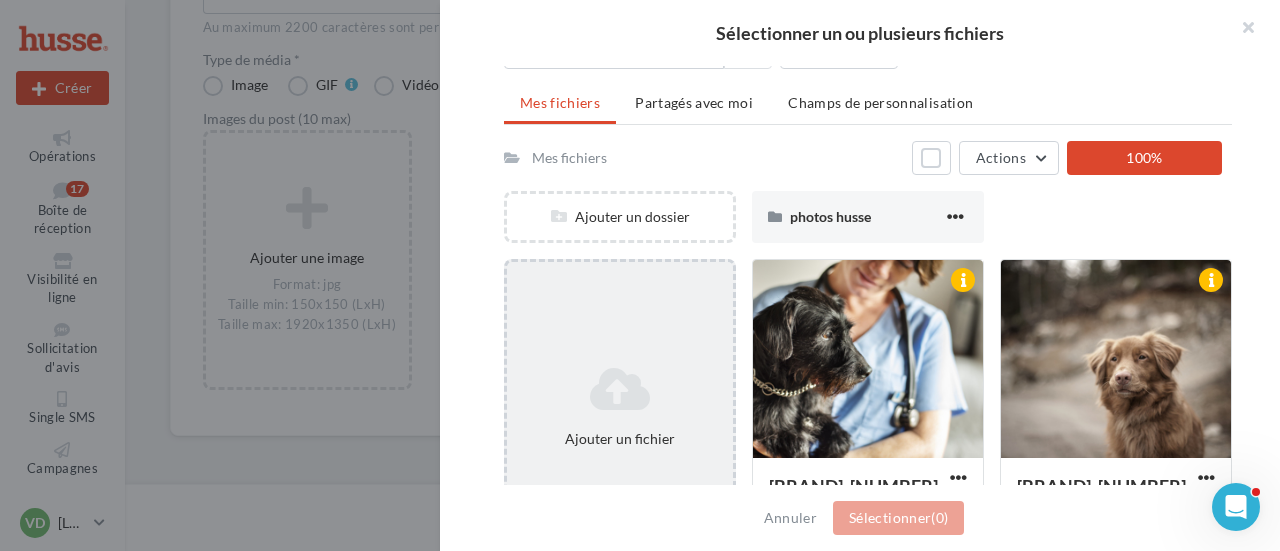click at bounding box center (620, 389) 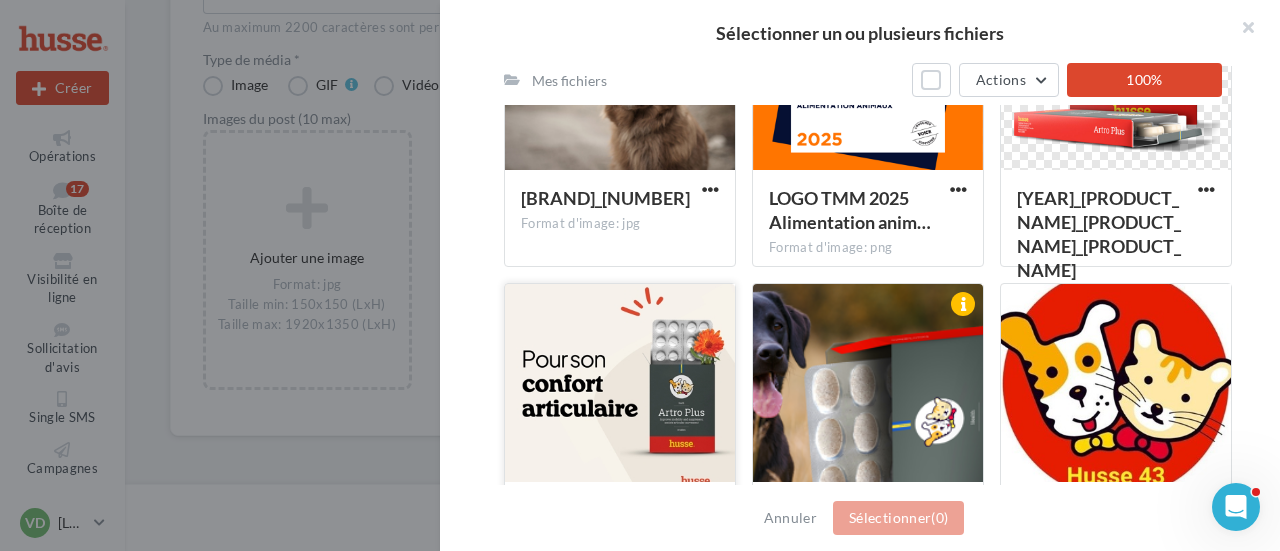 scroll, scrollTop: 800, scrollLeft: 0, axis: vertical 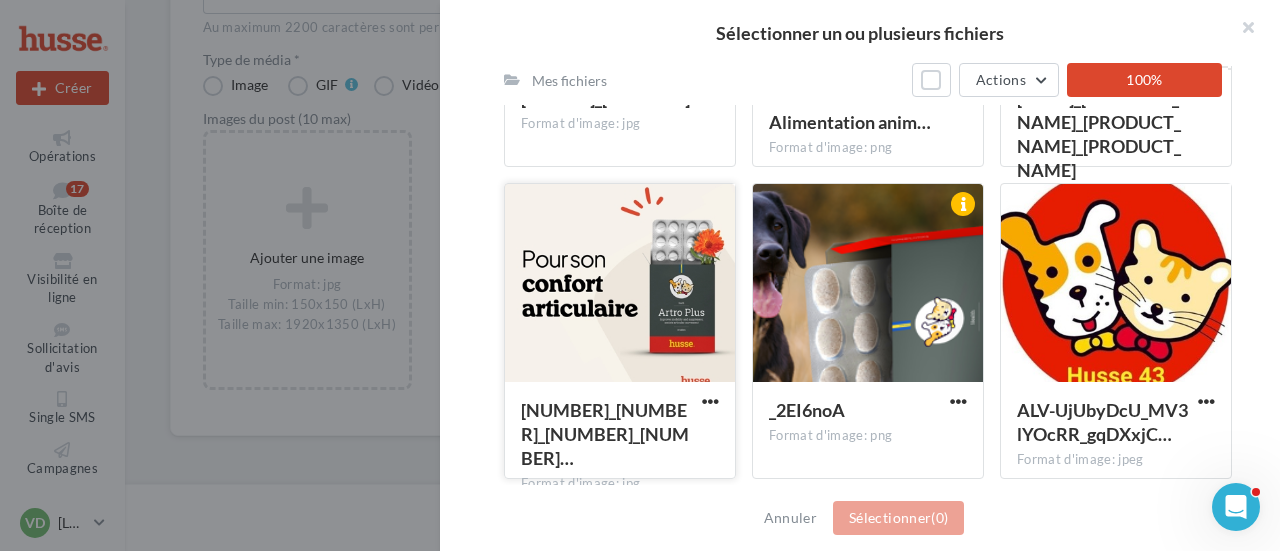 click at bounding box center (620, 284) 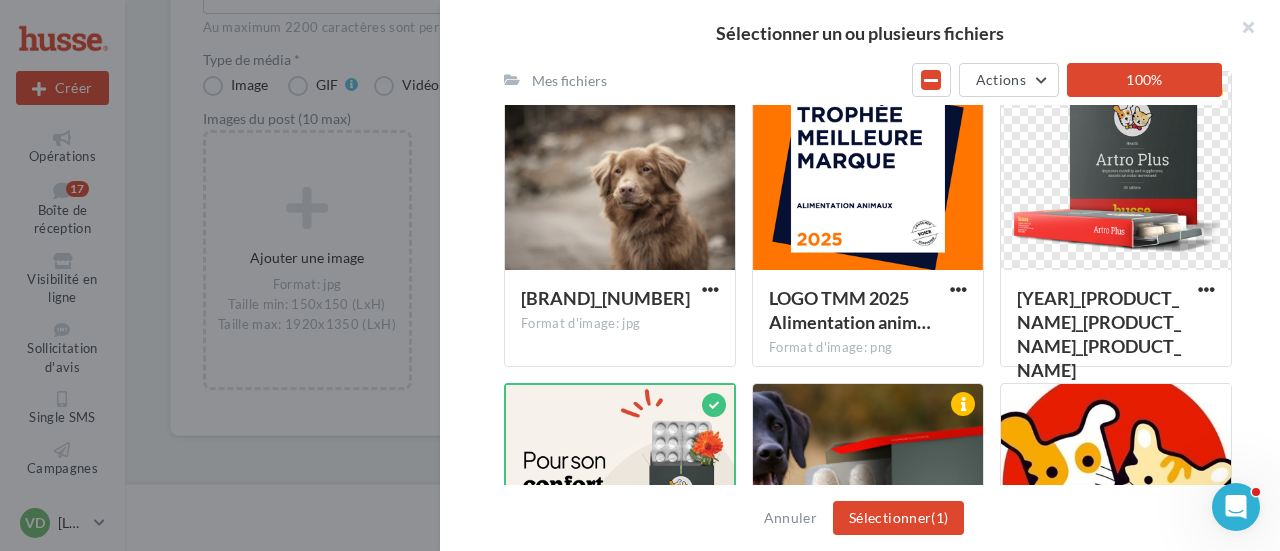 scroll, scrollTop: 500, scrollLeft: 0, axis: vertical 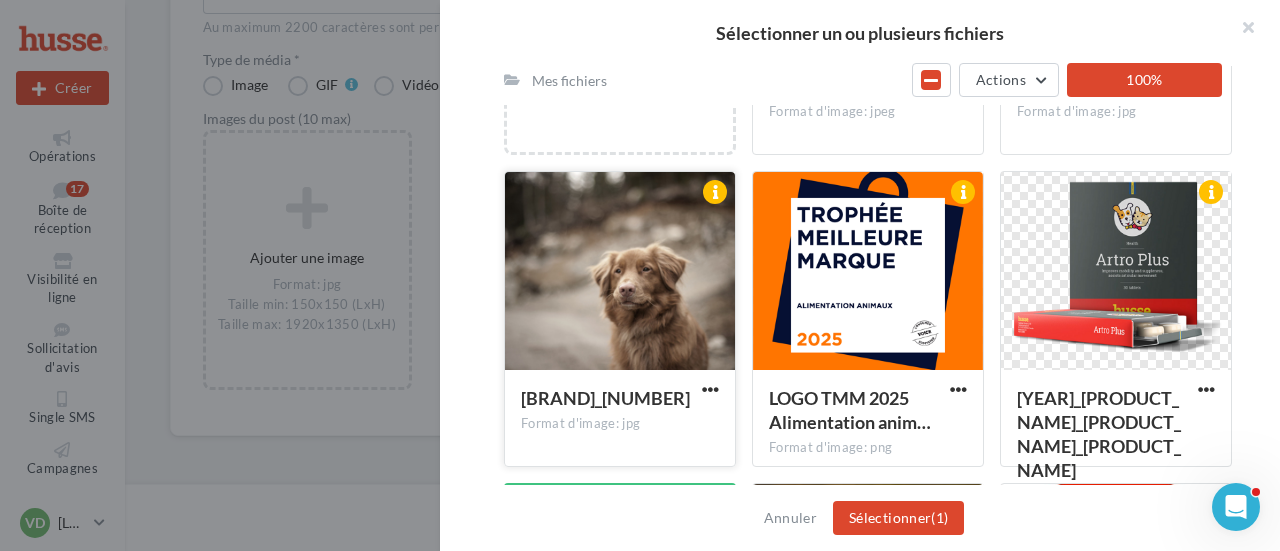 click at bounding box center [620, 272] 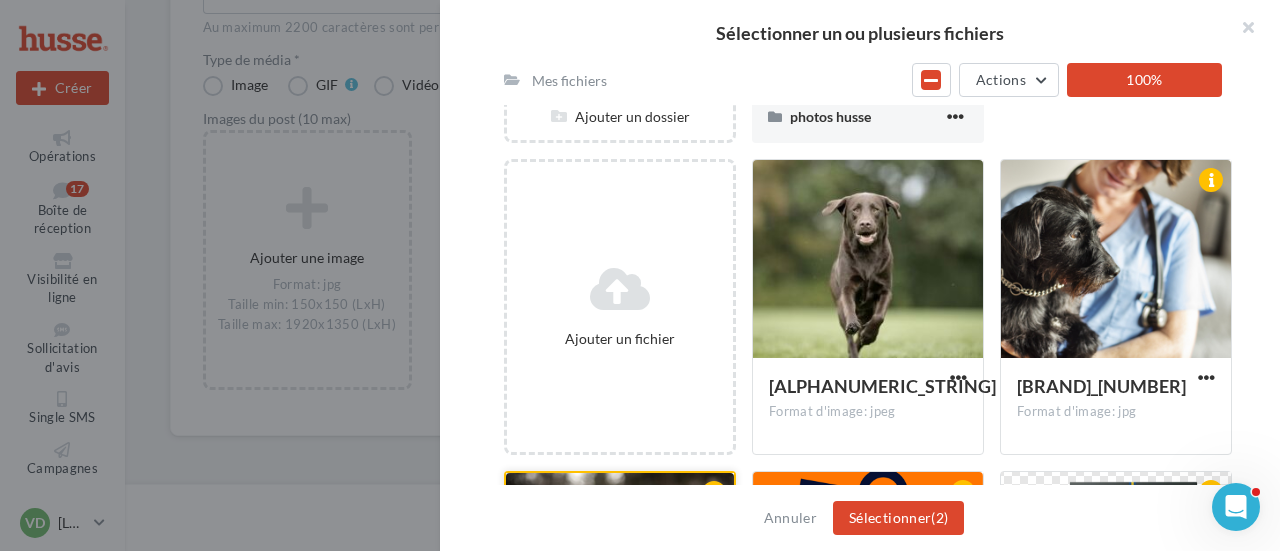 scroll, scrollTop: 0, scrollLeft: 0, axis: both 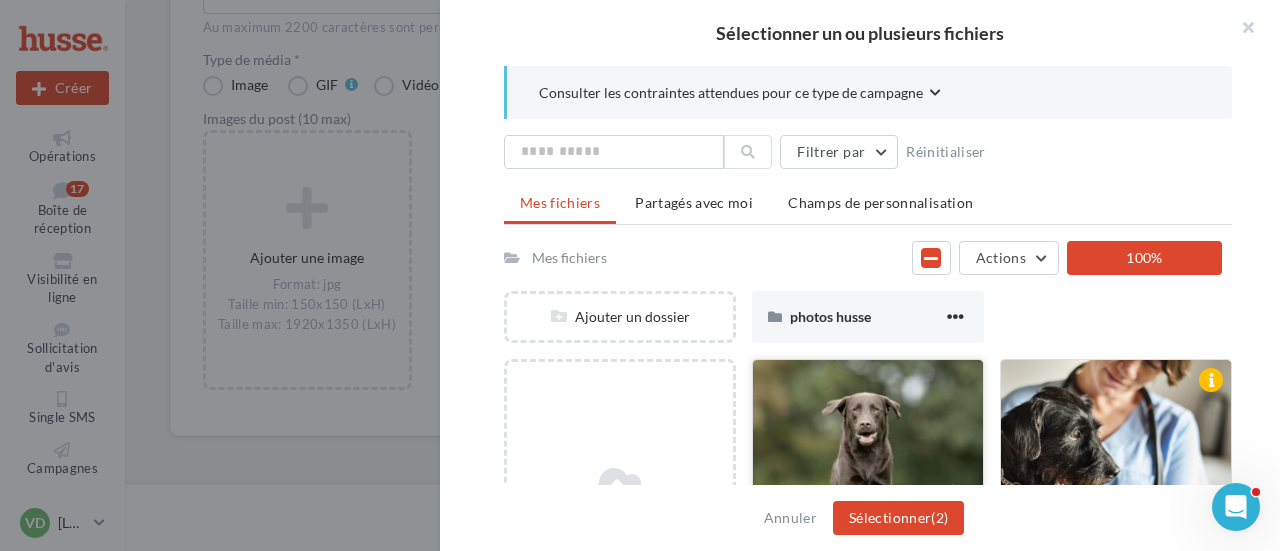 click at bounding box center (868, 460) 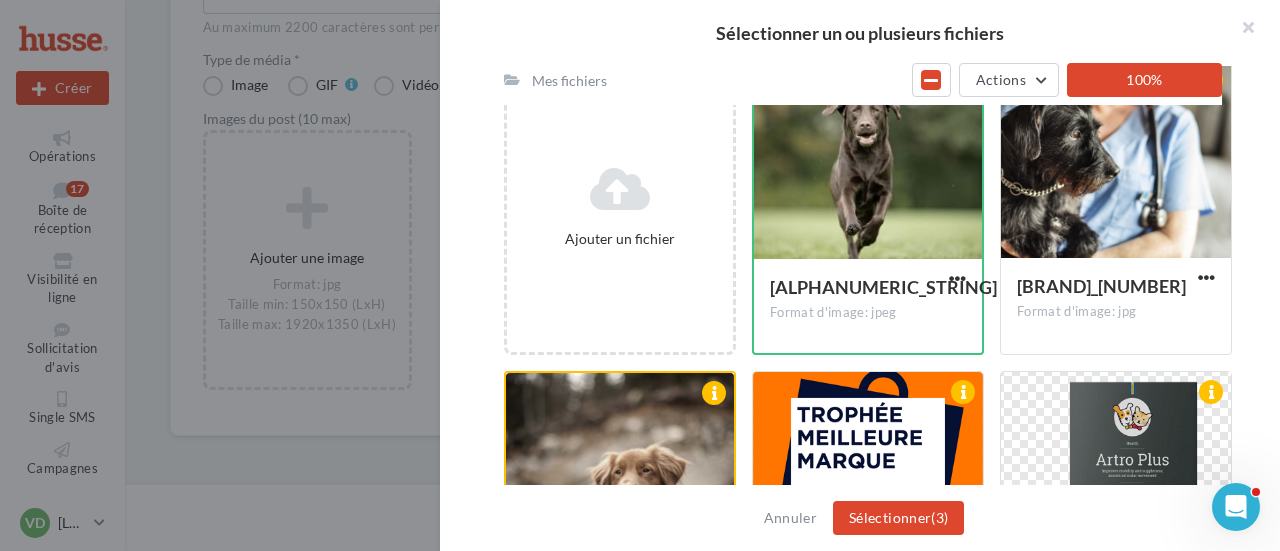scroll, scrollTop: 500, scrollLeft: 0, axis: vertical 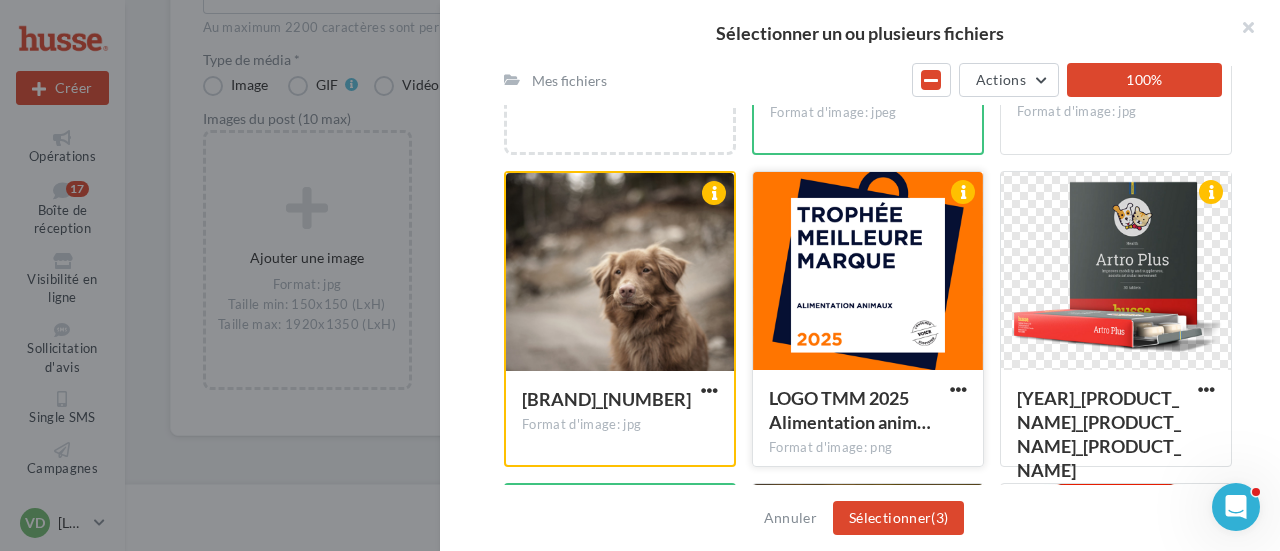 click at bounding box center (868, 272) 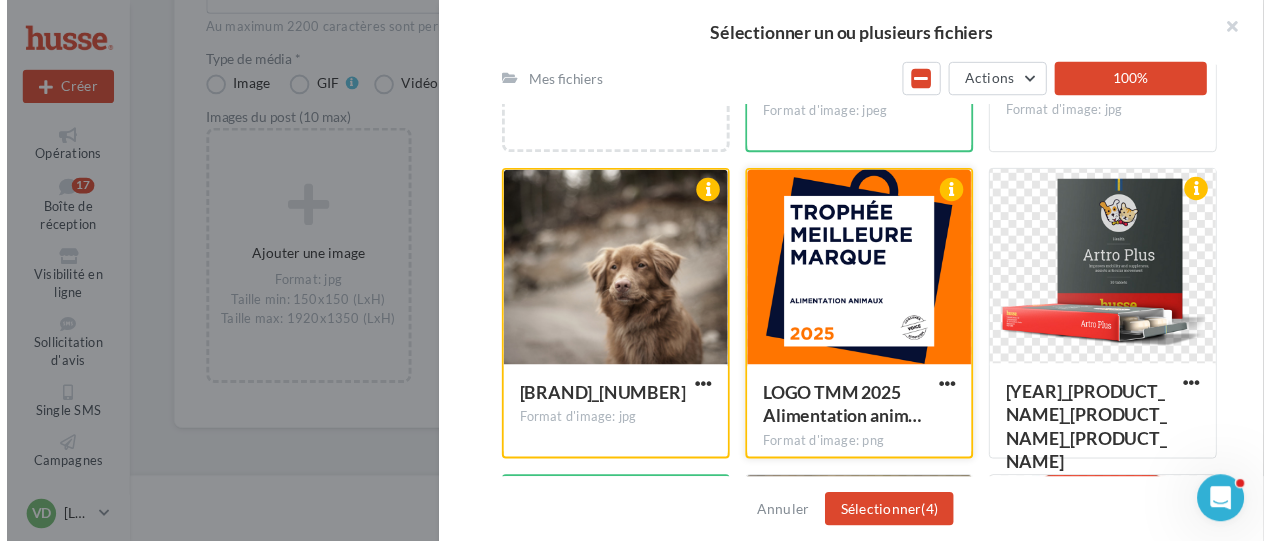 scroll, scrollTop: 700, scrollLeft: 0, axis: vertical 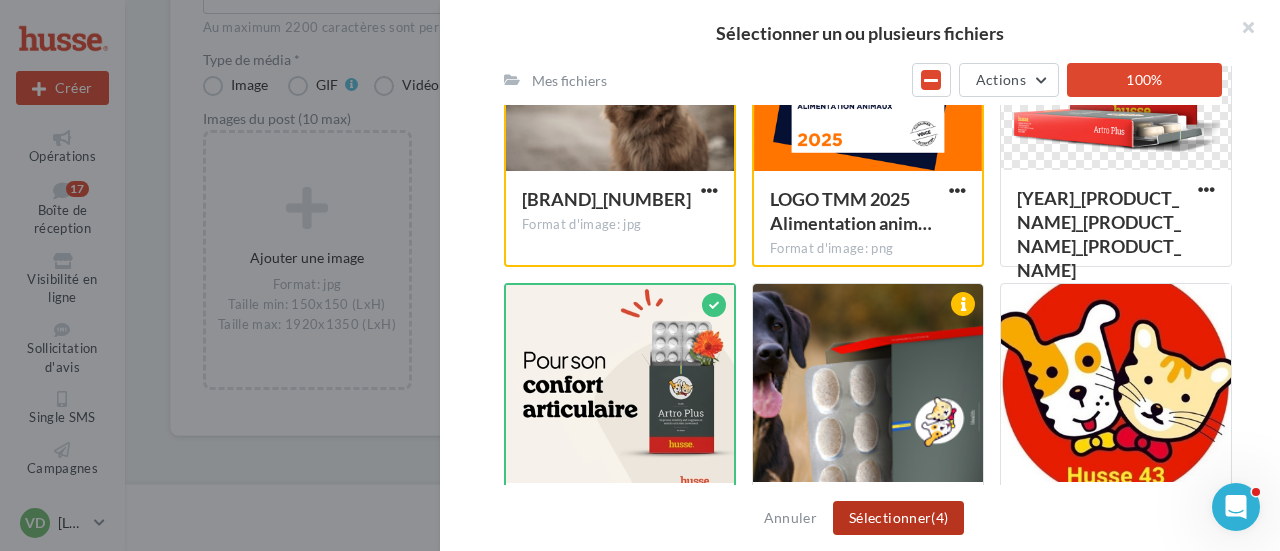 click on "Sélectionner   (4)" at bounding box center [898, 518] 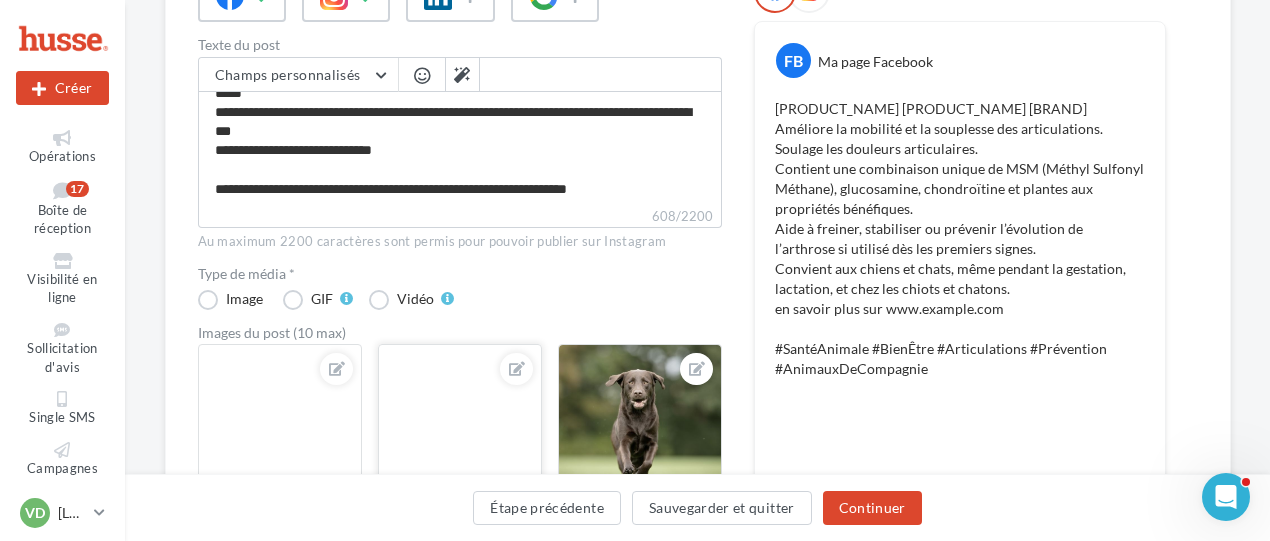 scroll, scrollTop: 0, scrollLeft: 0, axis: both 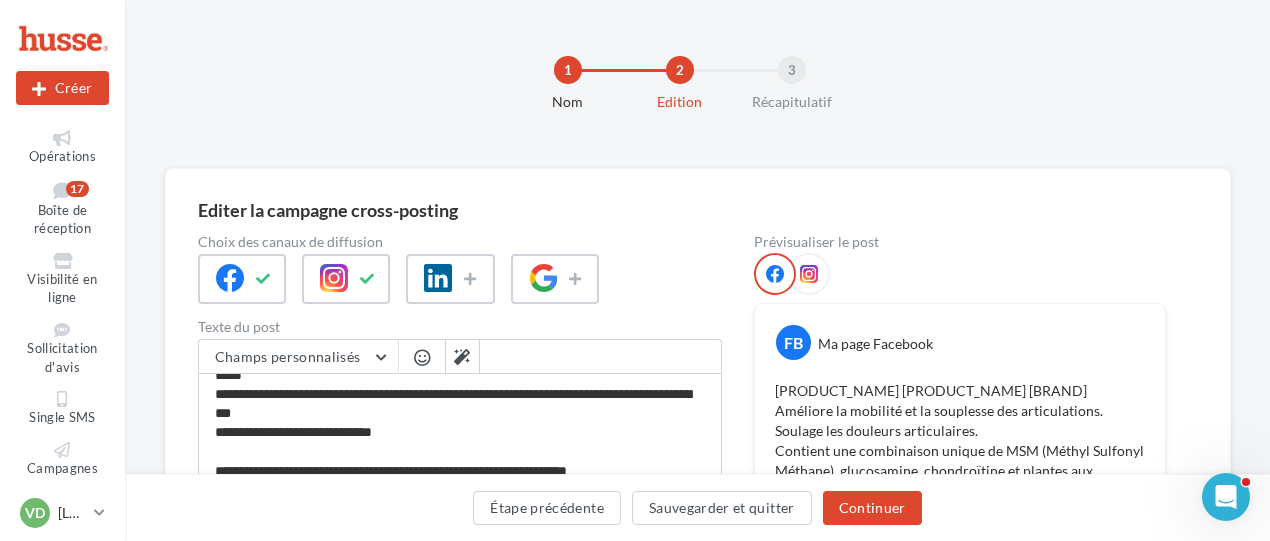 click at bounding box center (809, 274) 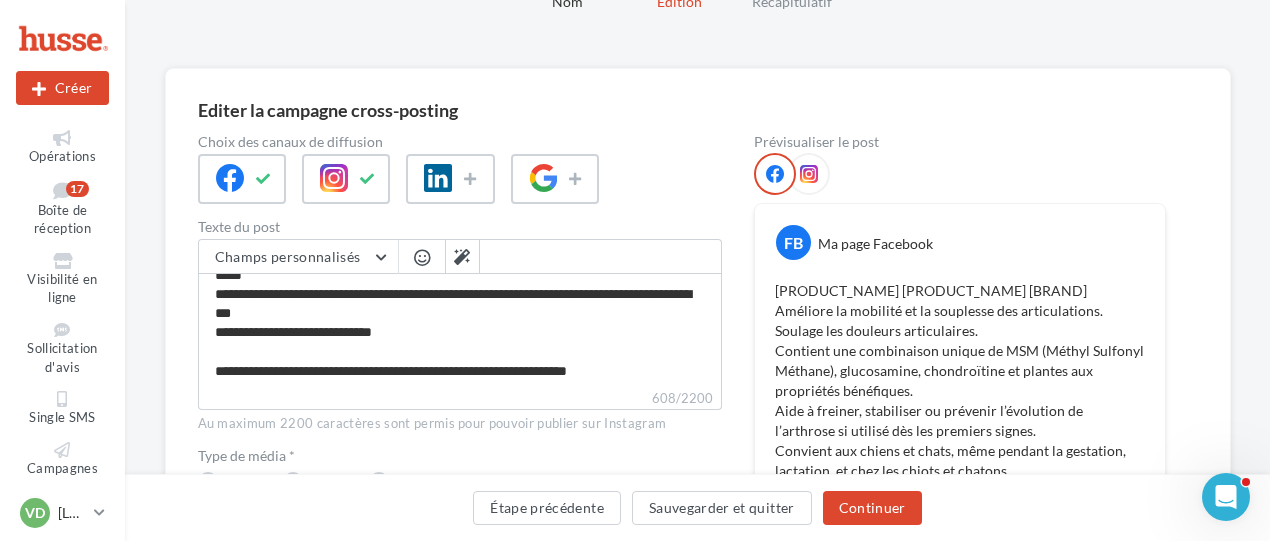 click at bounding box center [809, 174] 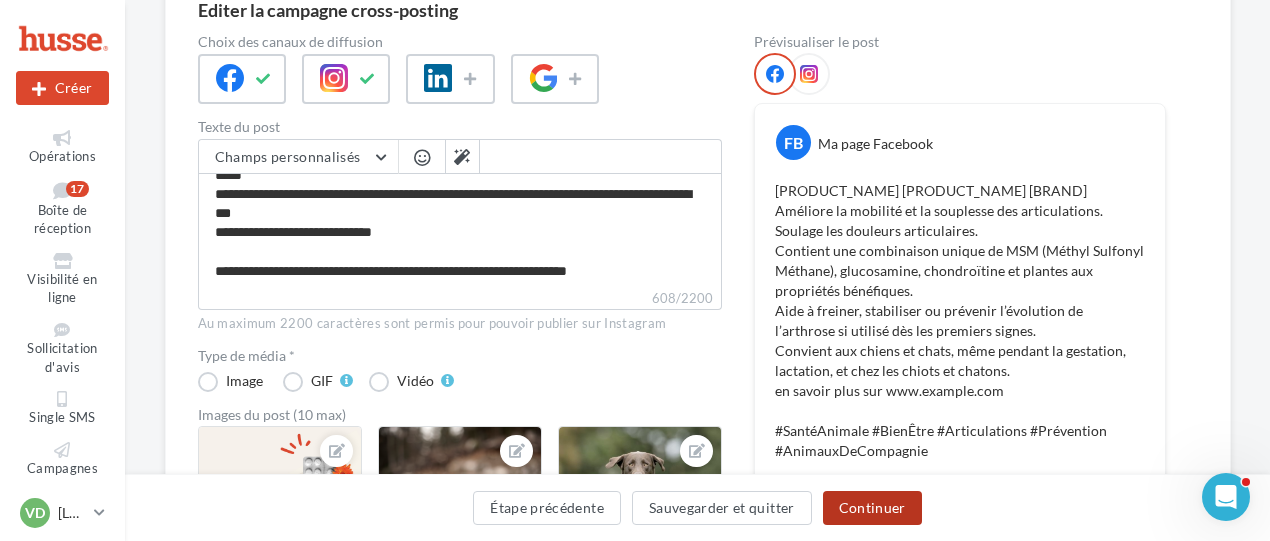 click on "Continuer" at bounding box center (872, 508) 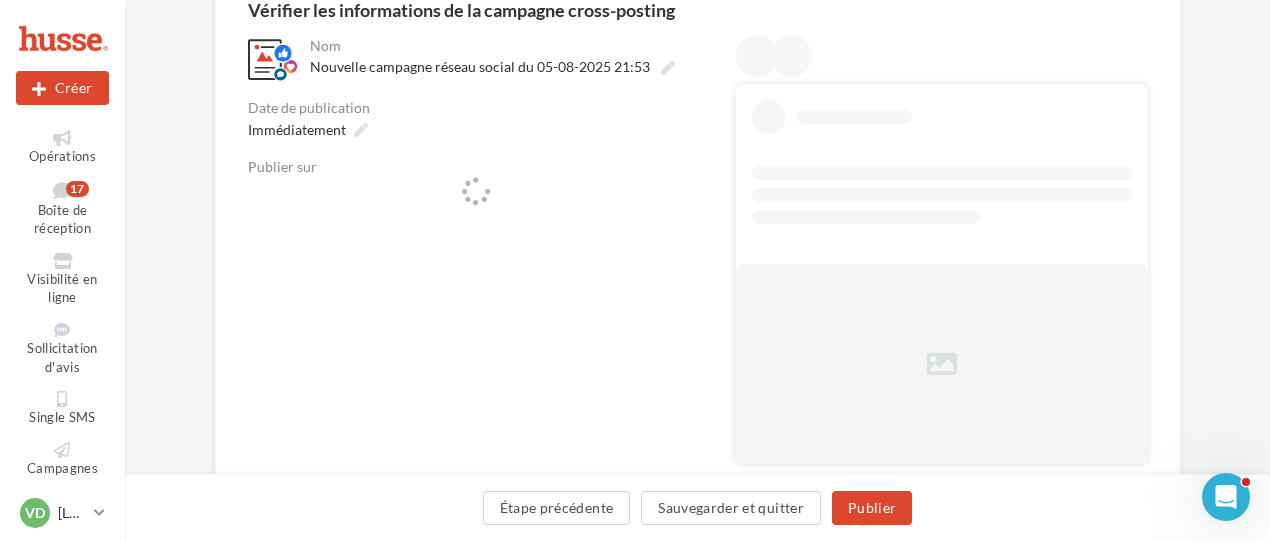 scroll, scrollTop: 22, scrollLeft: 0, axis: vertical 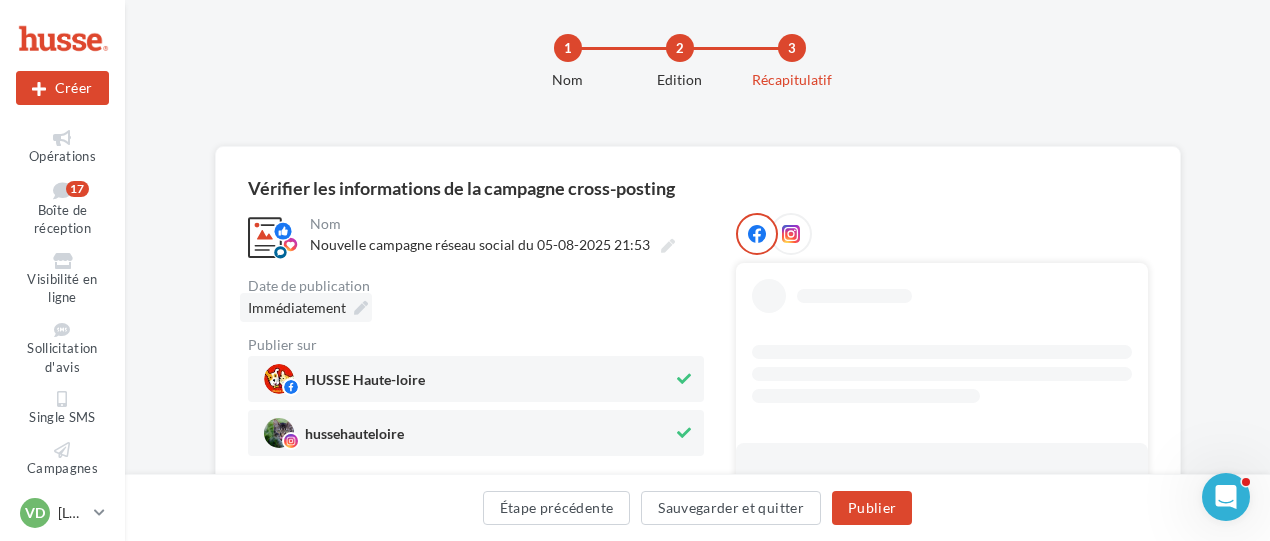 click at bounding box center [361, 308] 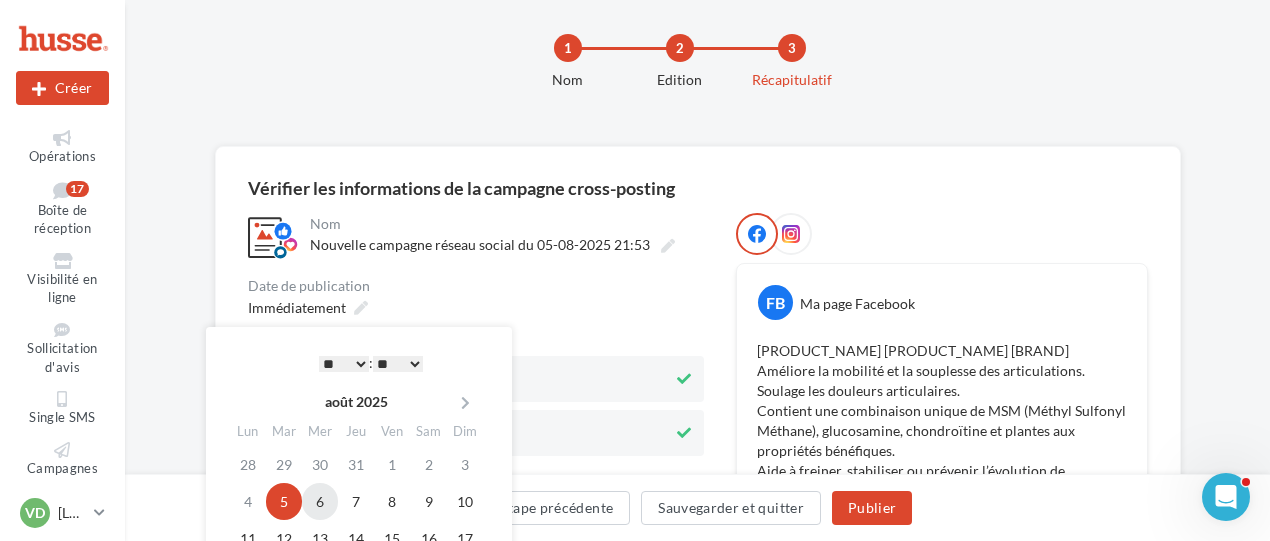 click on "6" at bounding box center [320, 501] 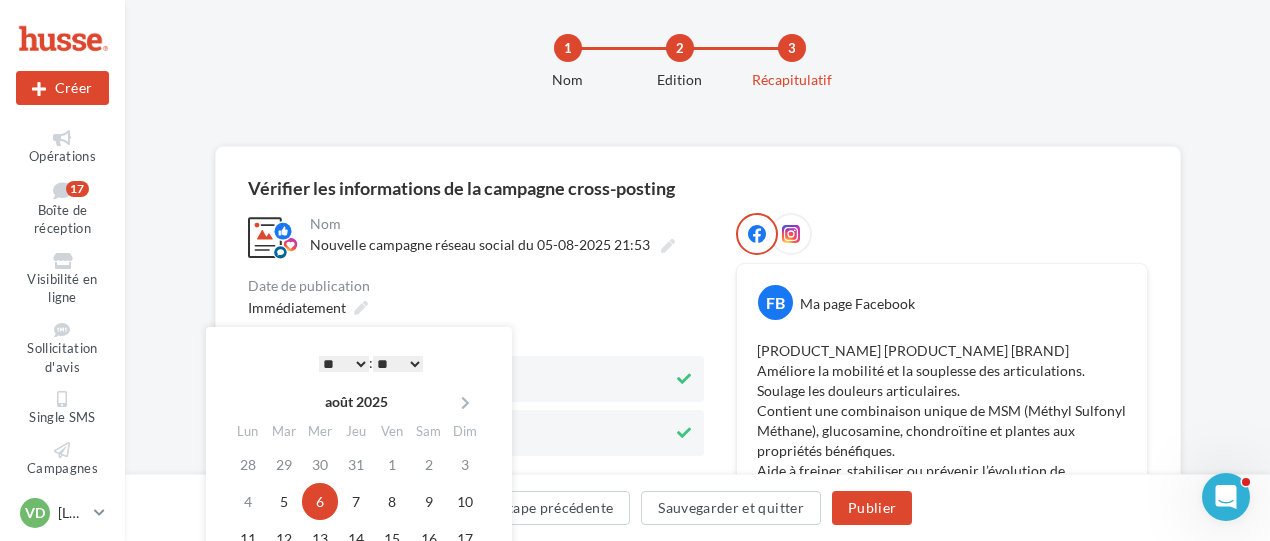 click on "* * * * * * * * * * ** ** ** ** ** ** ** ** ** ** ** ** ** **" at bounding box center (344, 364) 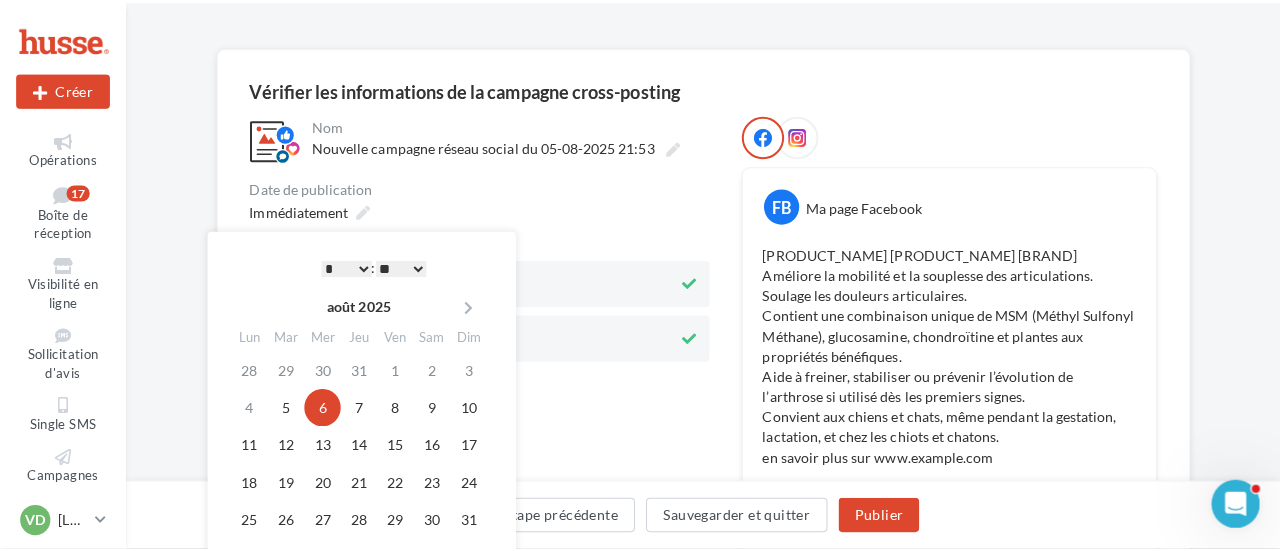 scroll, scrollTop: 222, scrollLeft: 0, axis: vertical 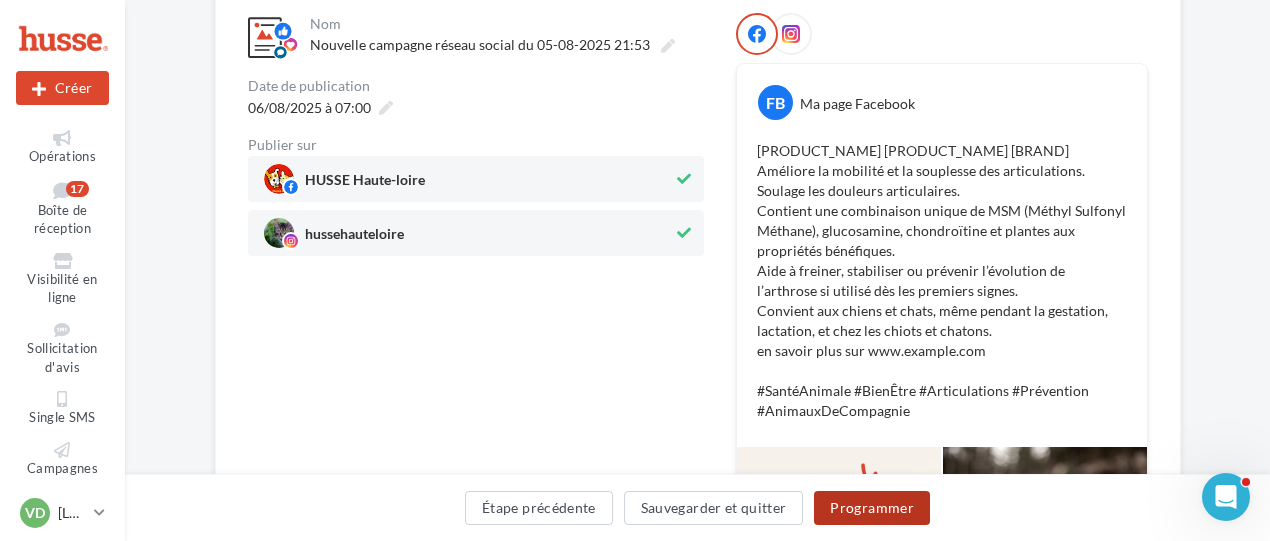 click on "Programmer" at bounding box center [872, 508] 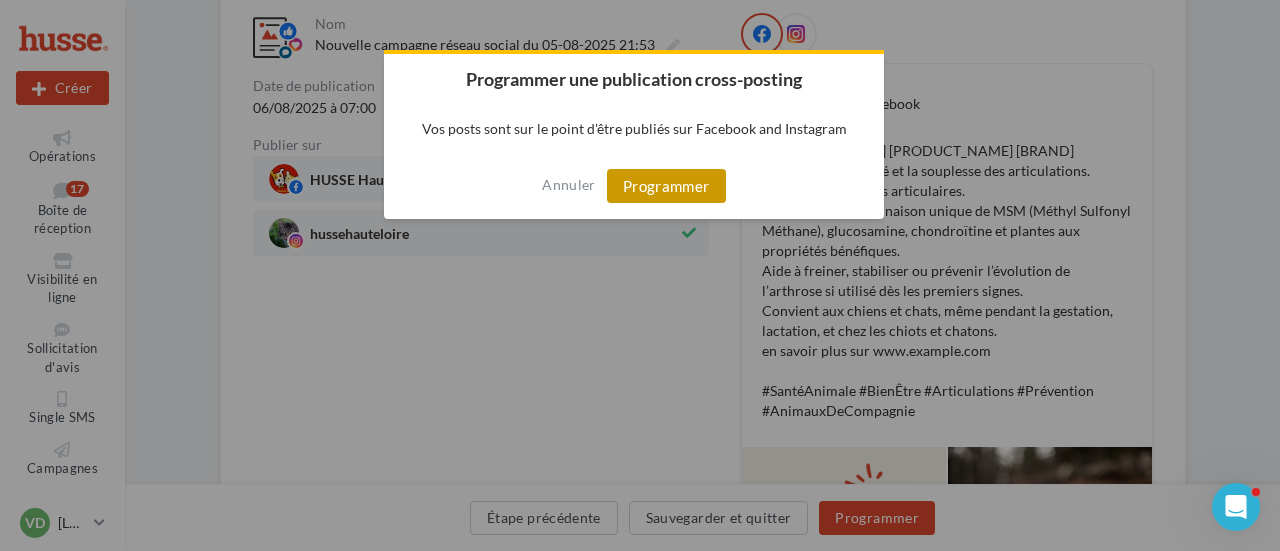 click on "Programmer" at bounding box center (666, 186) 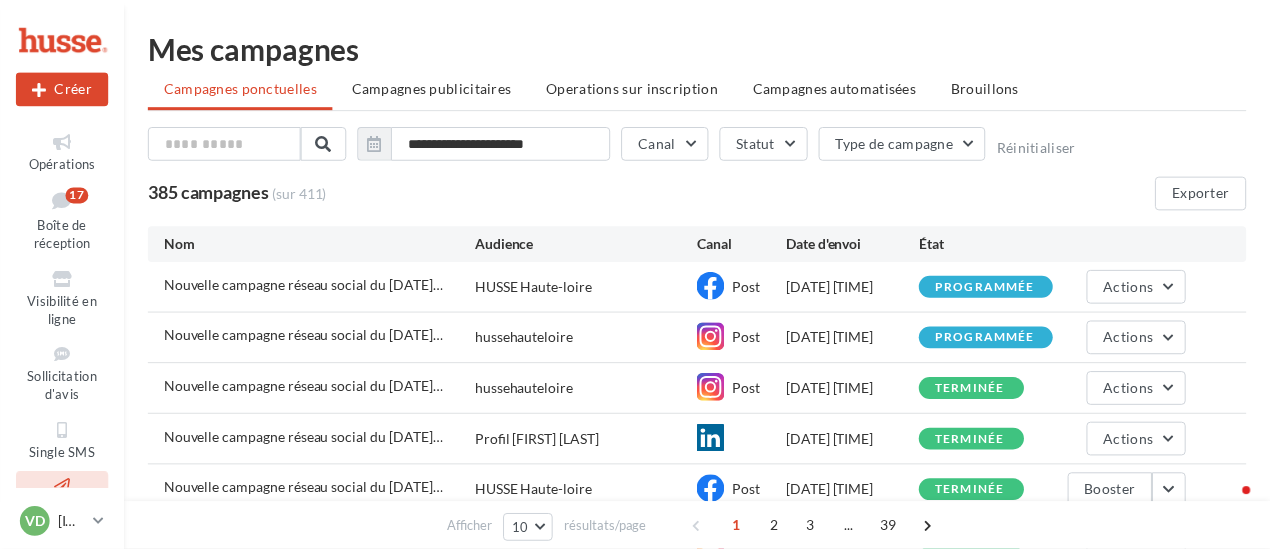 scroll, scrollTop: 0, scrollLeft: 0, axis: both 